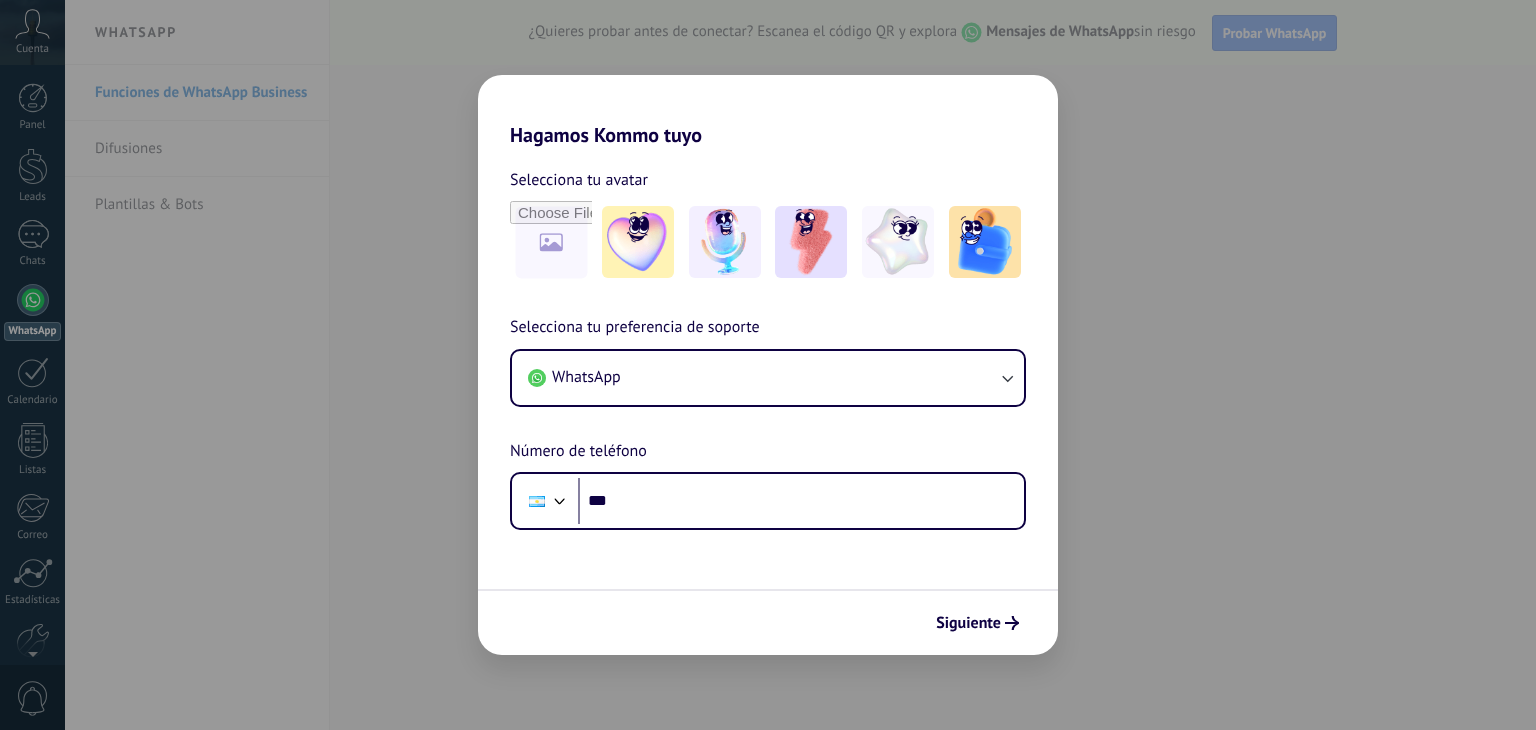scroll, scrollTop: 0, scrollLeft: 0, axis: both 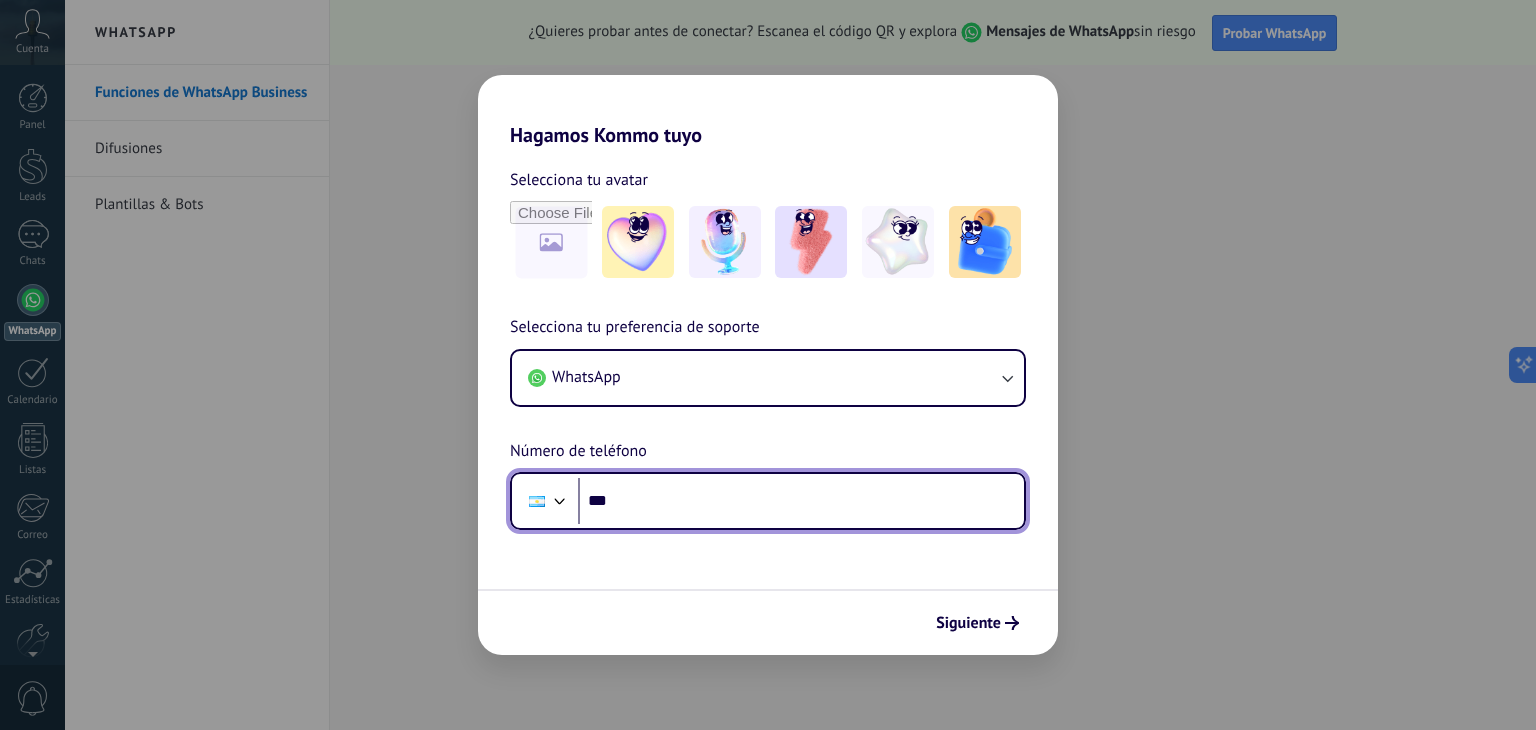 click on "***" at bounding box center (801, 501) 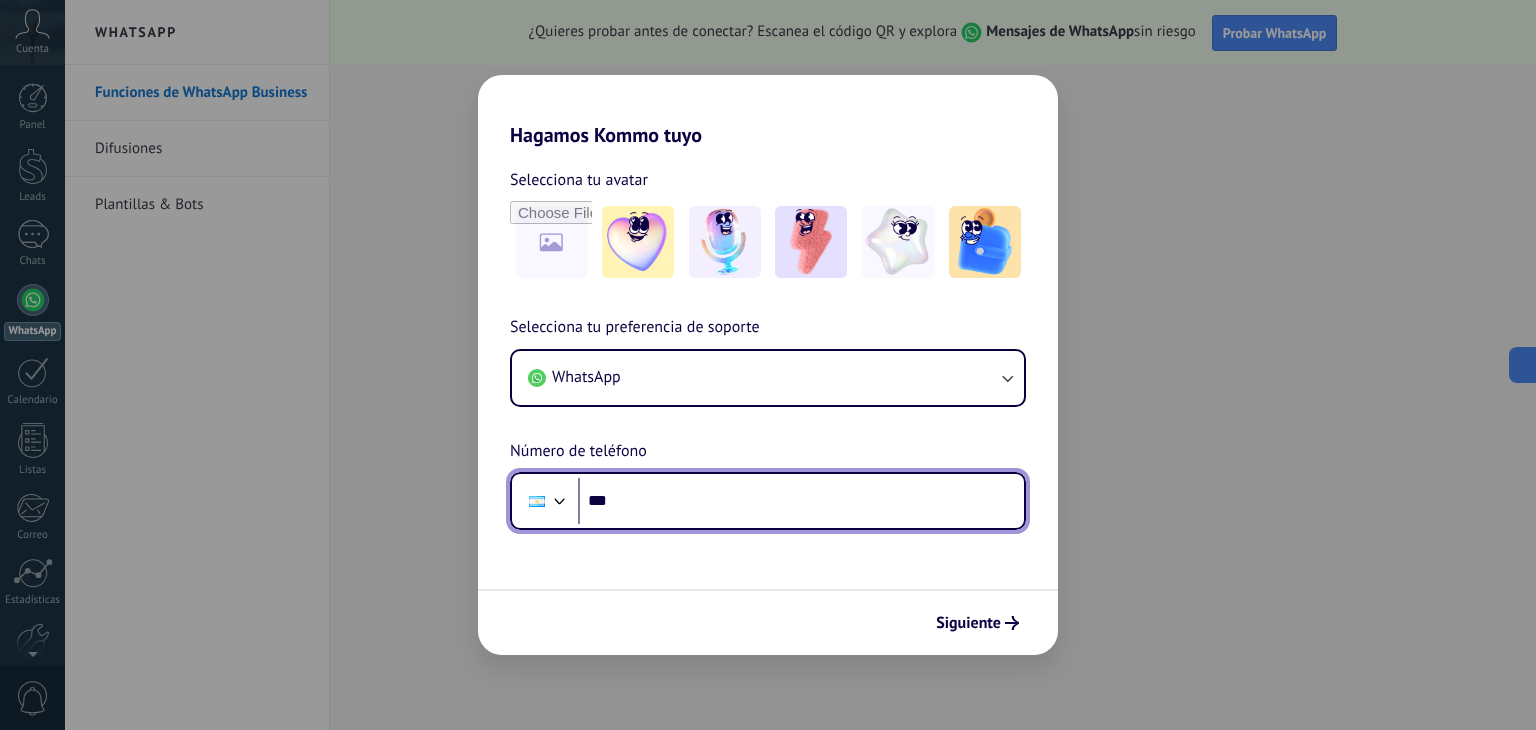 paste on "********" 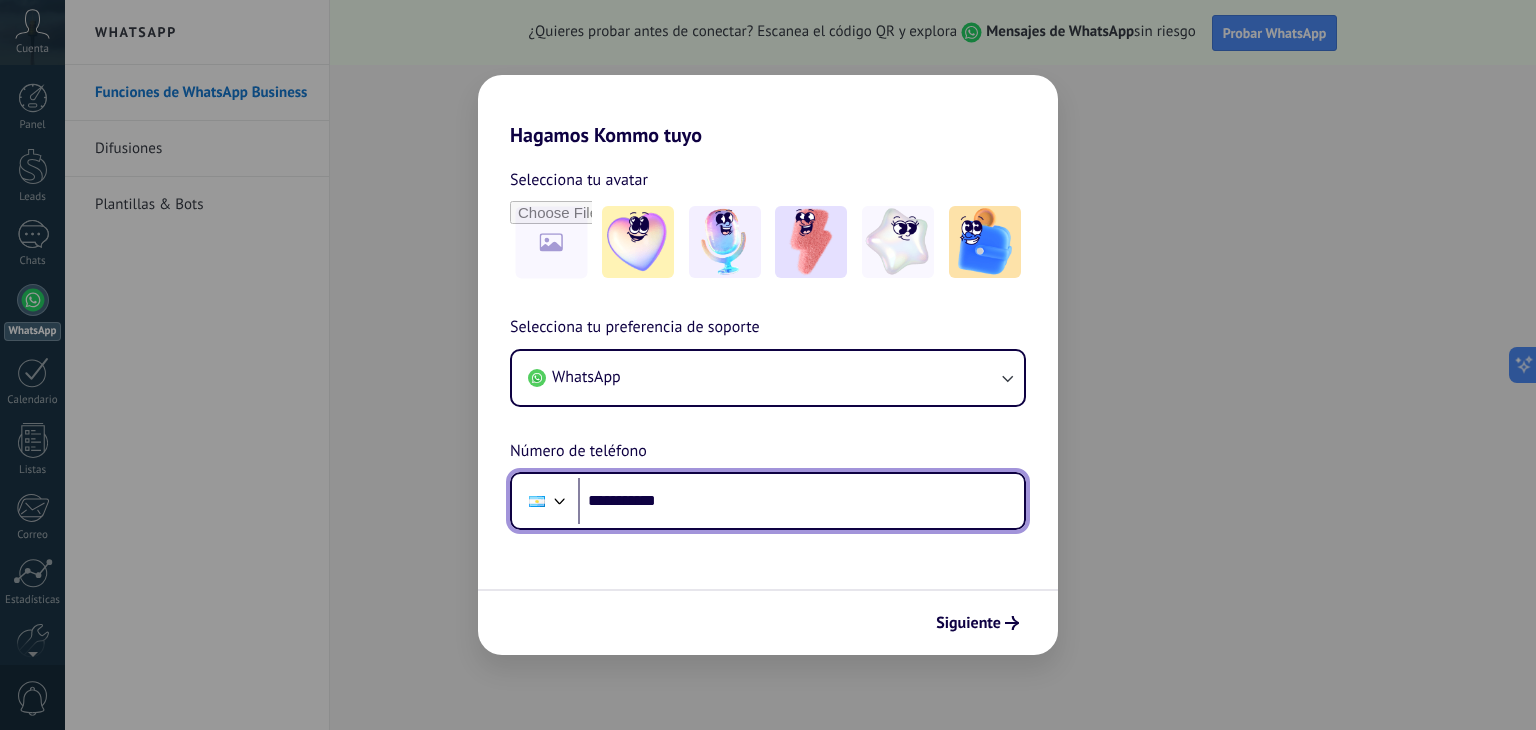 drag, startPoint x: 668, startPoint y: 504, endPoint x: 620, endPoint y: 498, distance: 48.373547 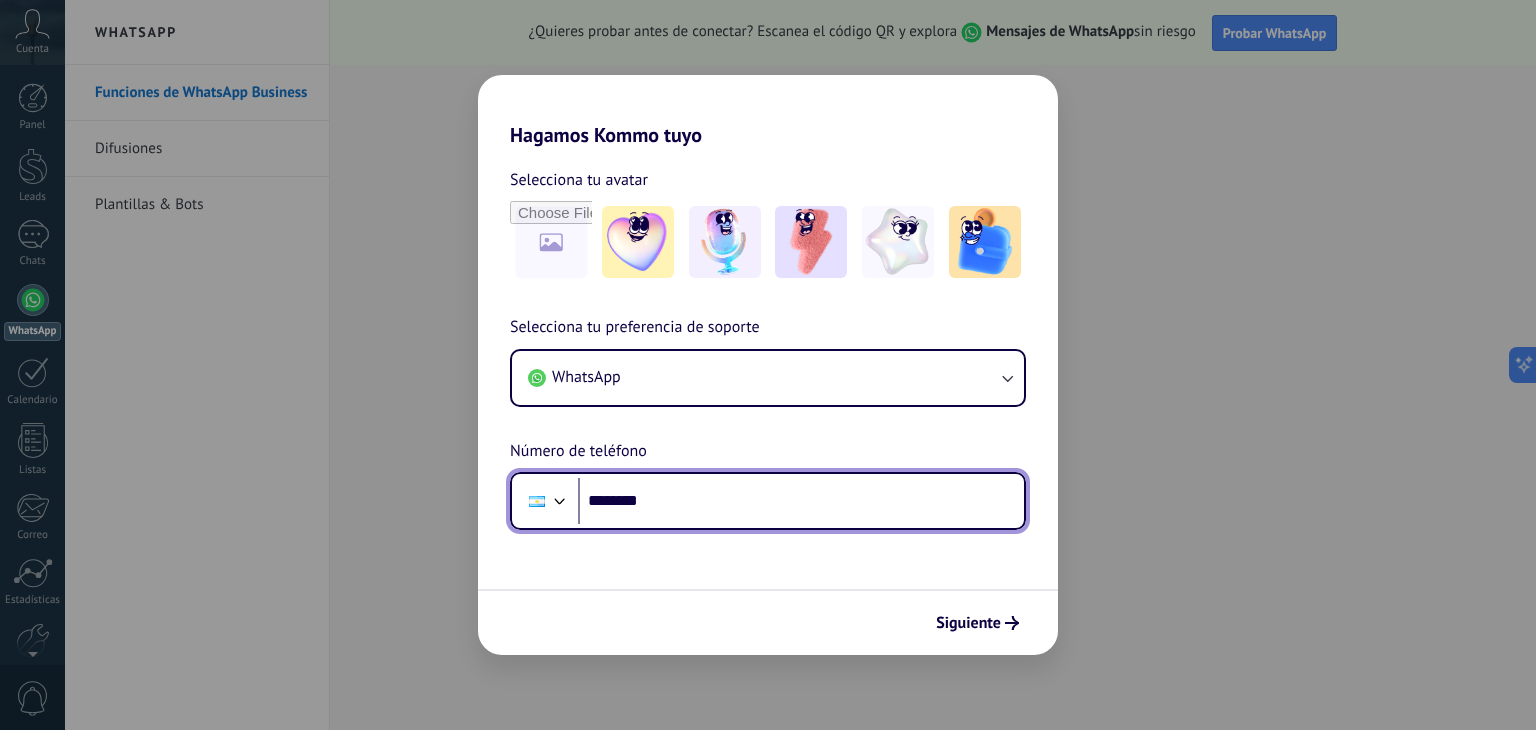 paste on "*****" 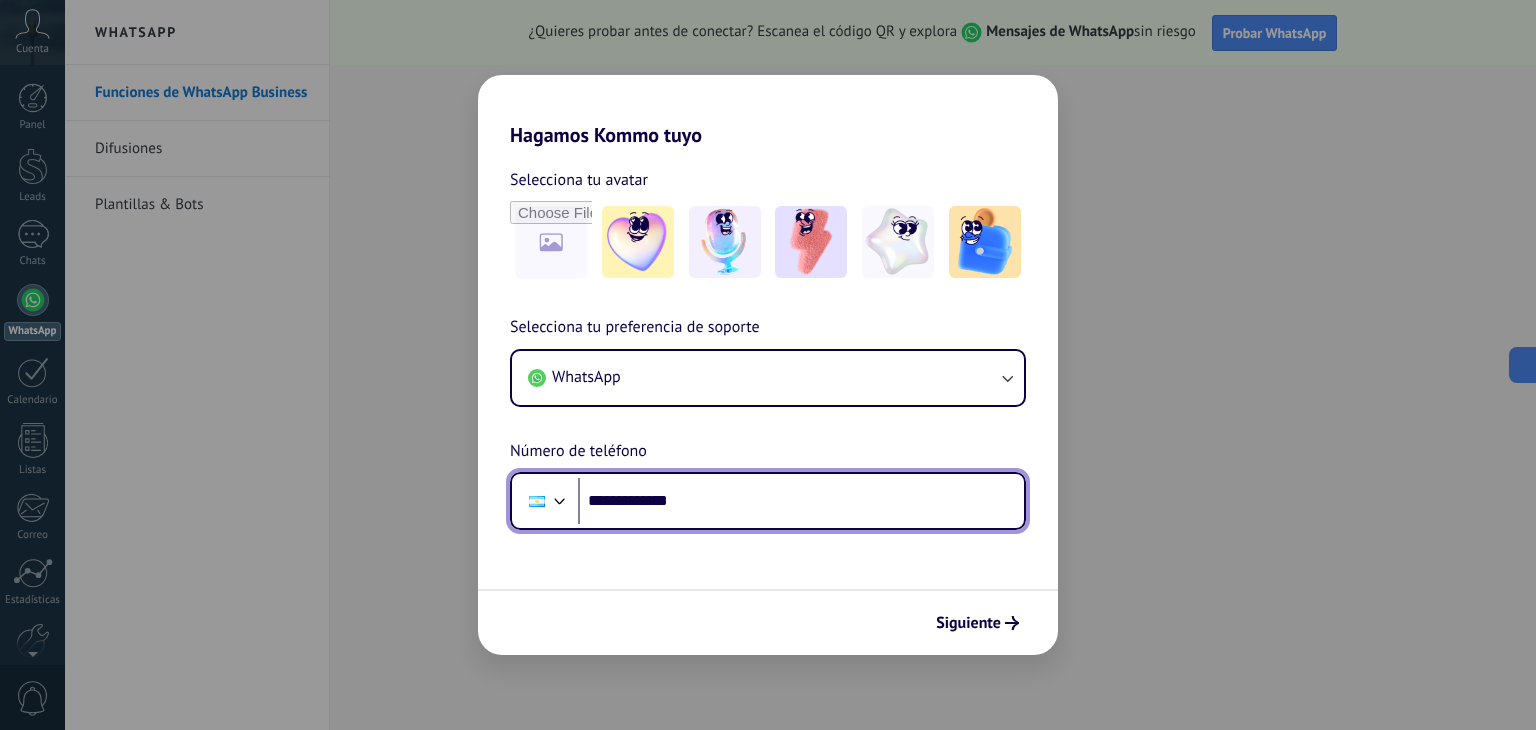 drag, startPoint x: 764, startPoint y: 485, endPoint x: 759, endPoint y: 497, distance: 13 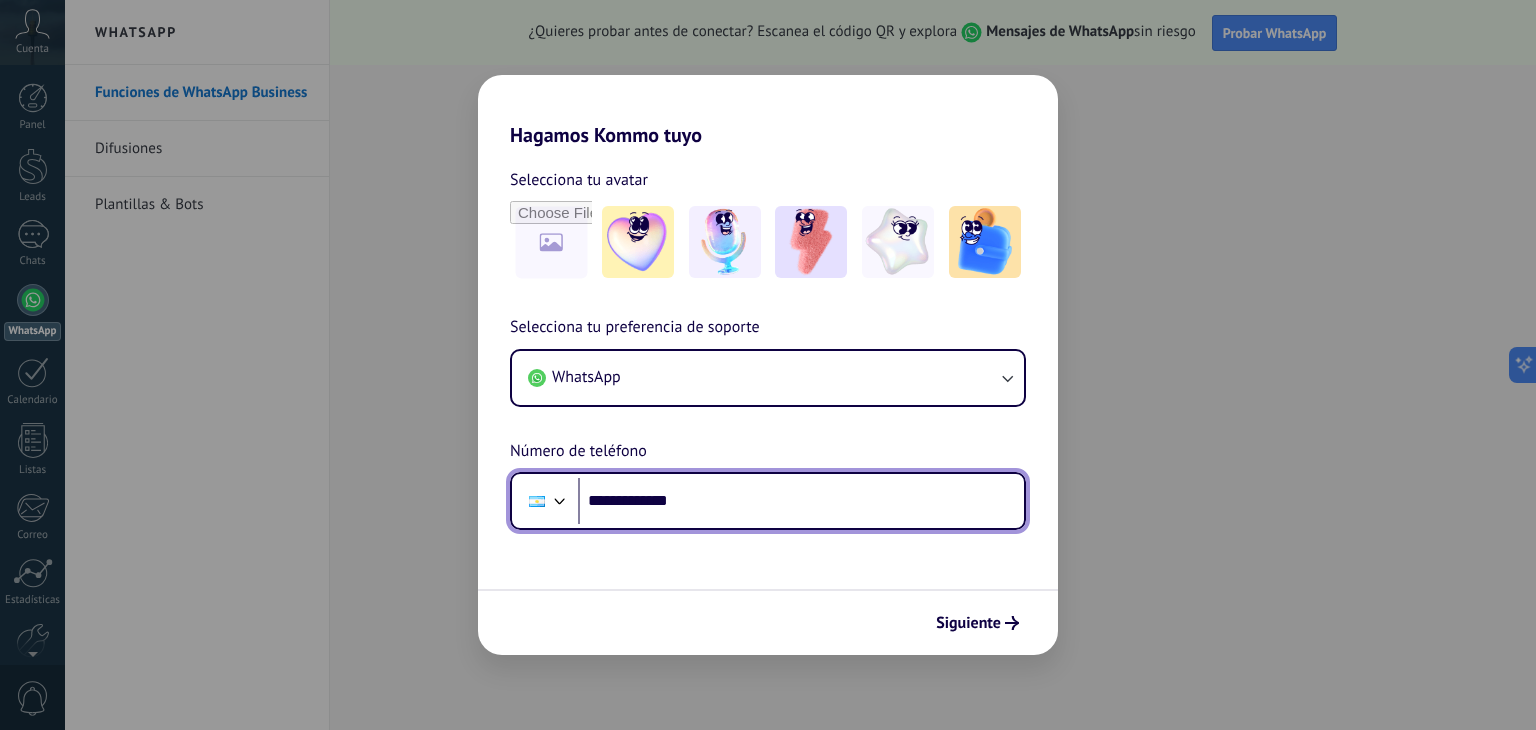 paste on "****" 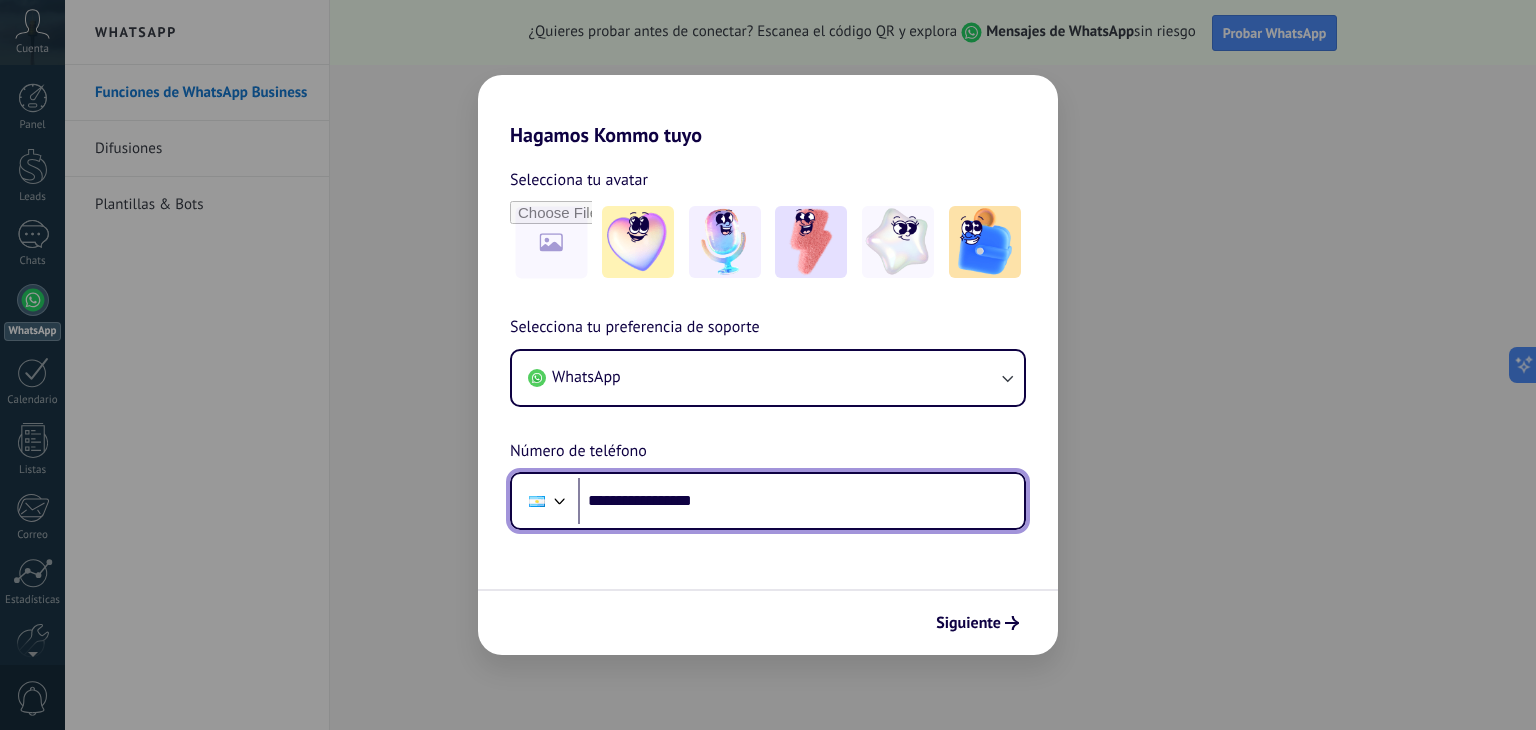 type on "**********" 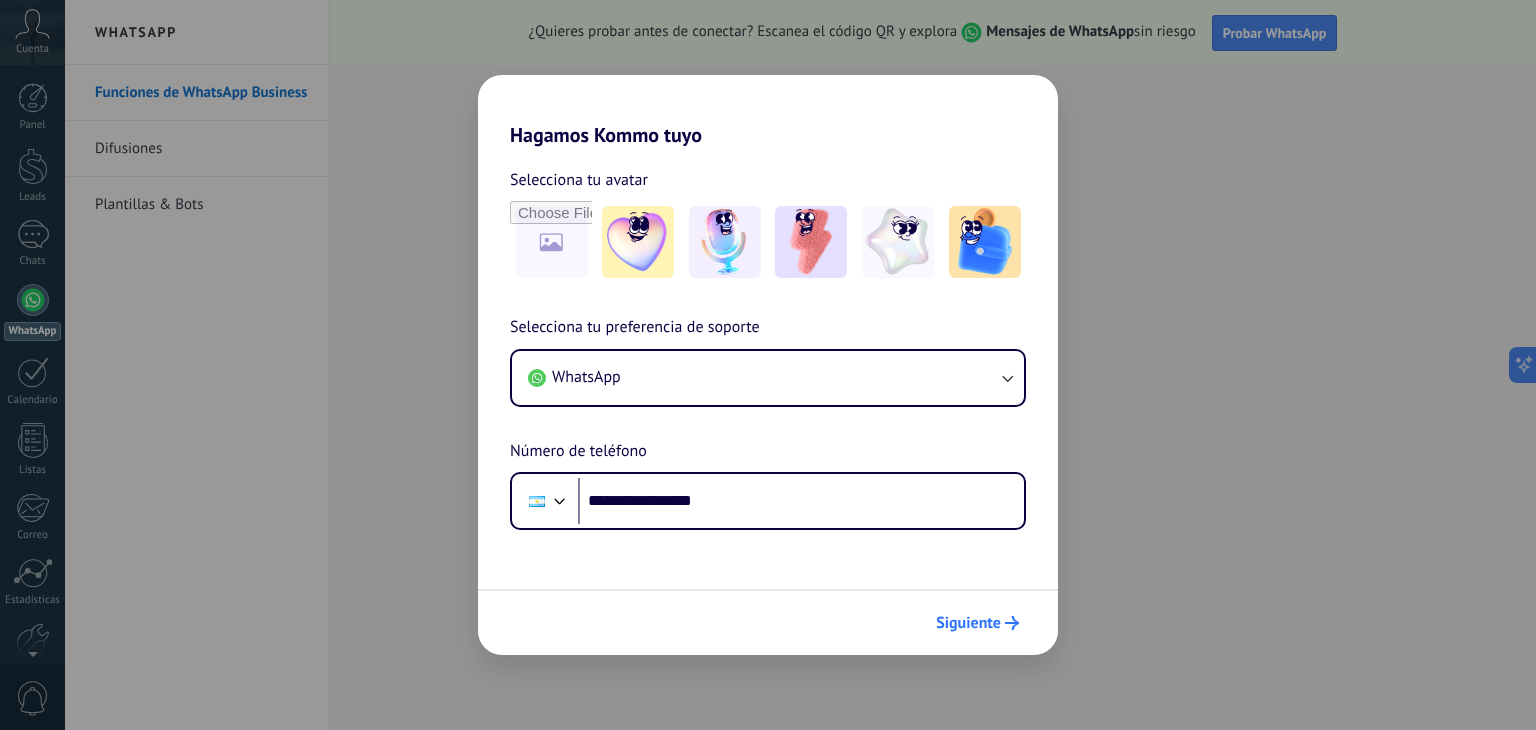 click on "Siguiente" at bounding box center (968, 623) 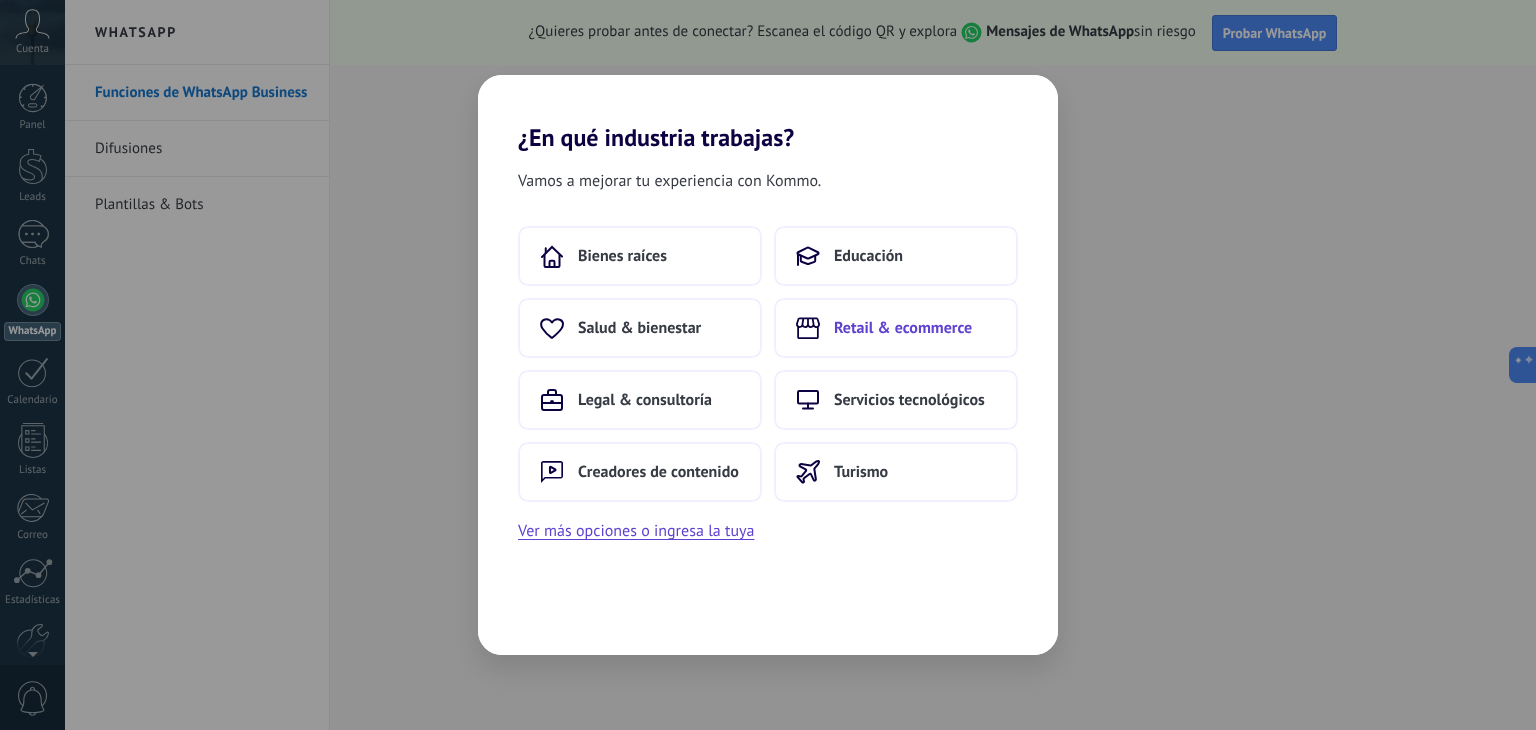 click on "Retail & ecommerce" at bounding box center (622, 256) 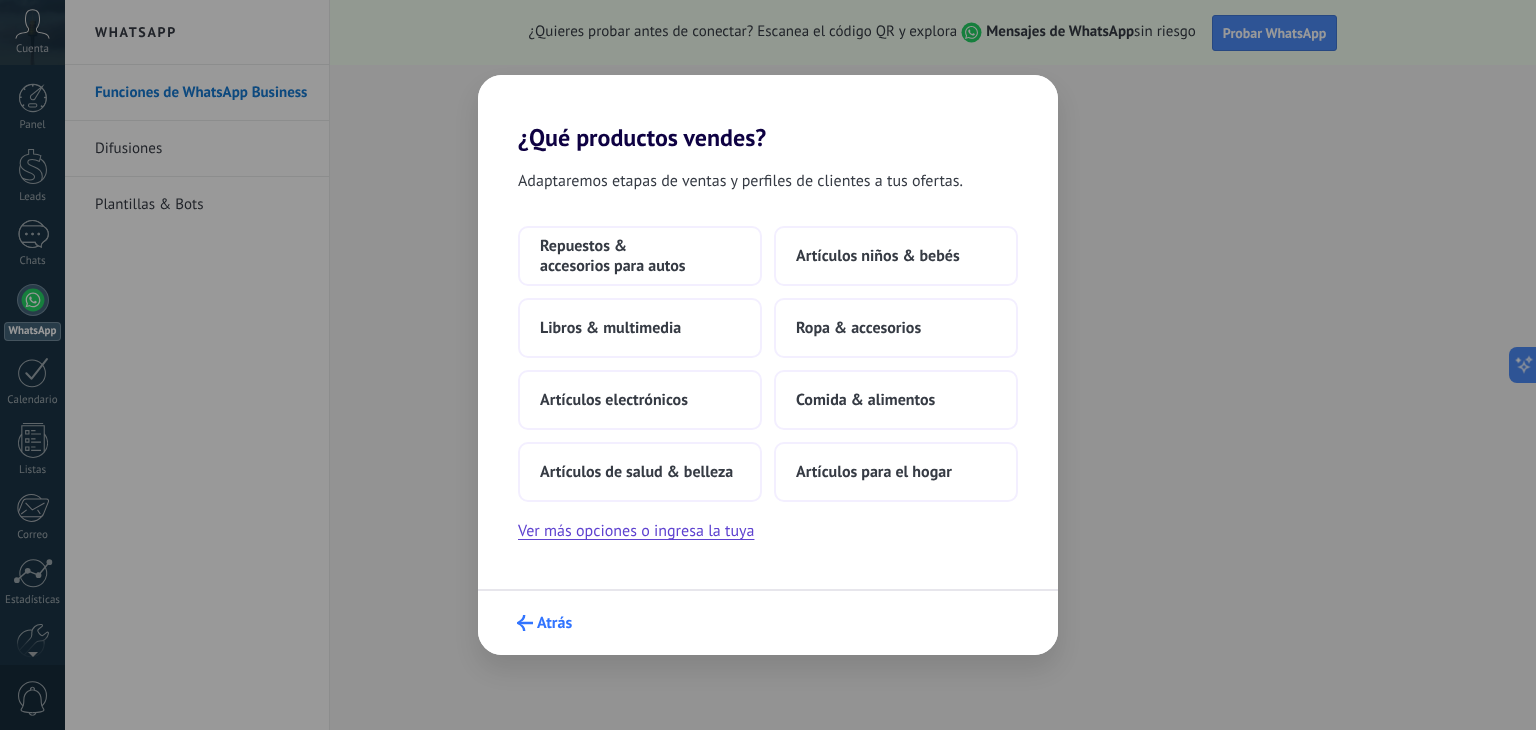 click on "Atrás" at bounding box center [544, 623] 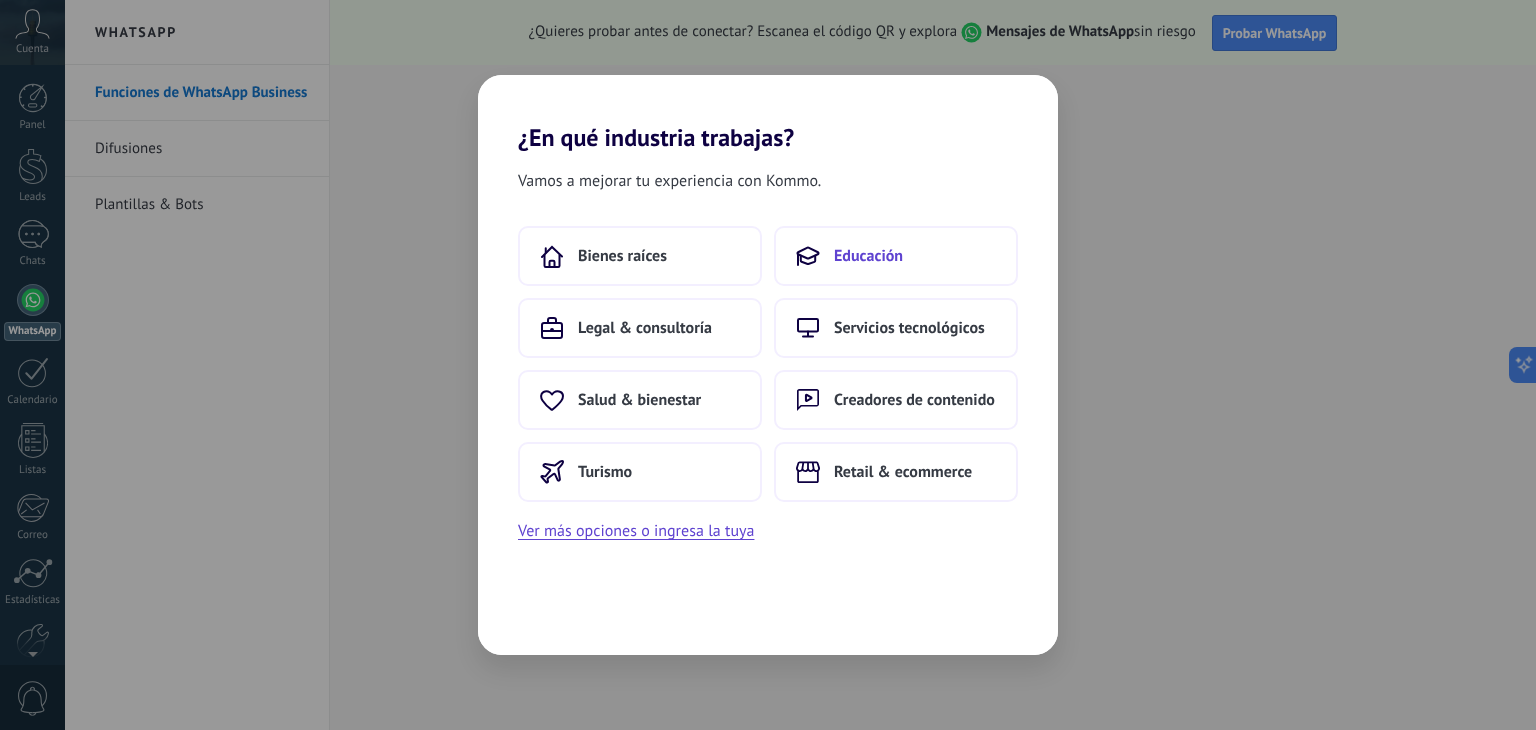 click on "Educación" at bounding box center (896, 256) 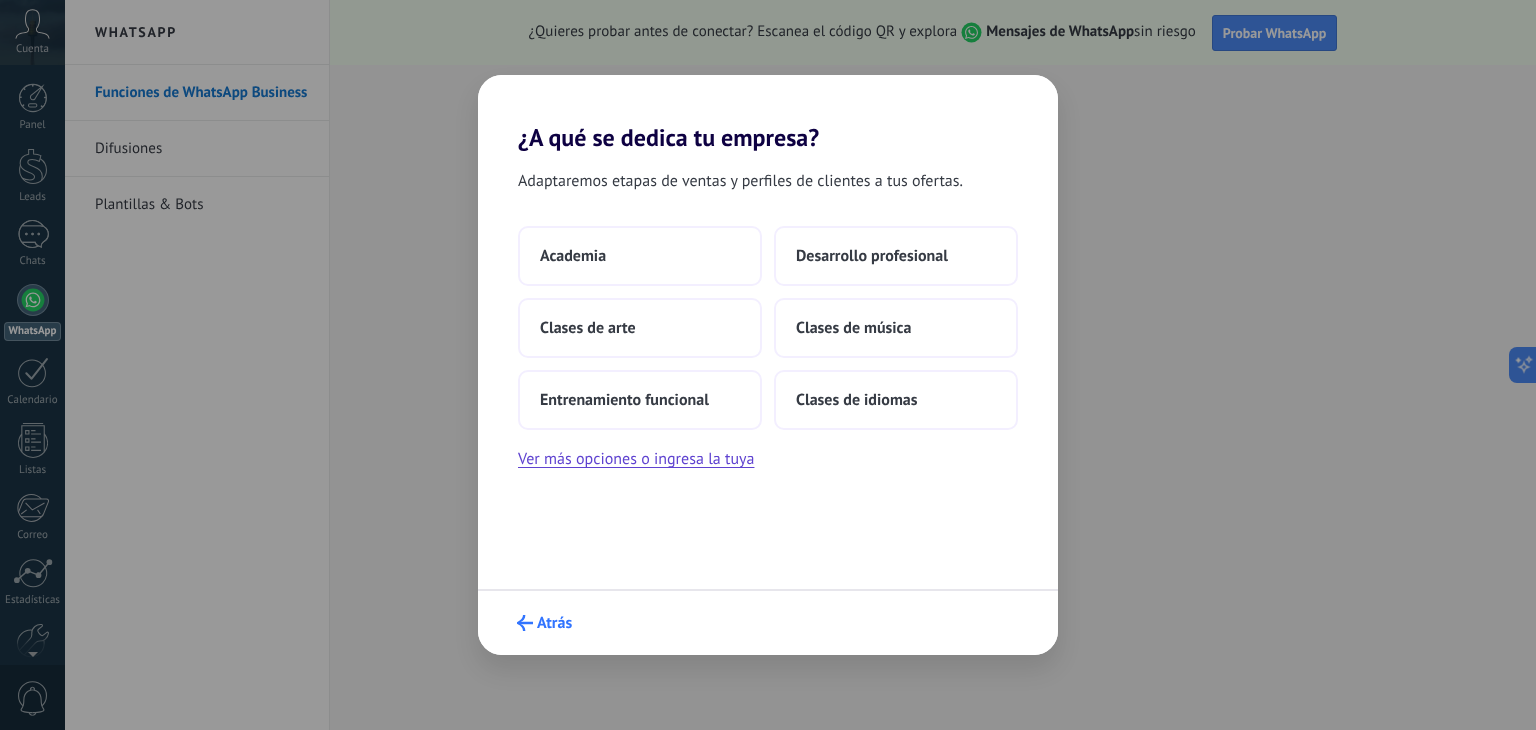 click on "Atrás" at bounding box center (544, 623) 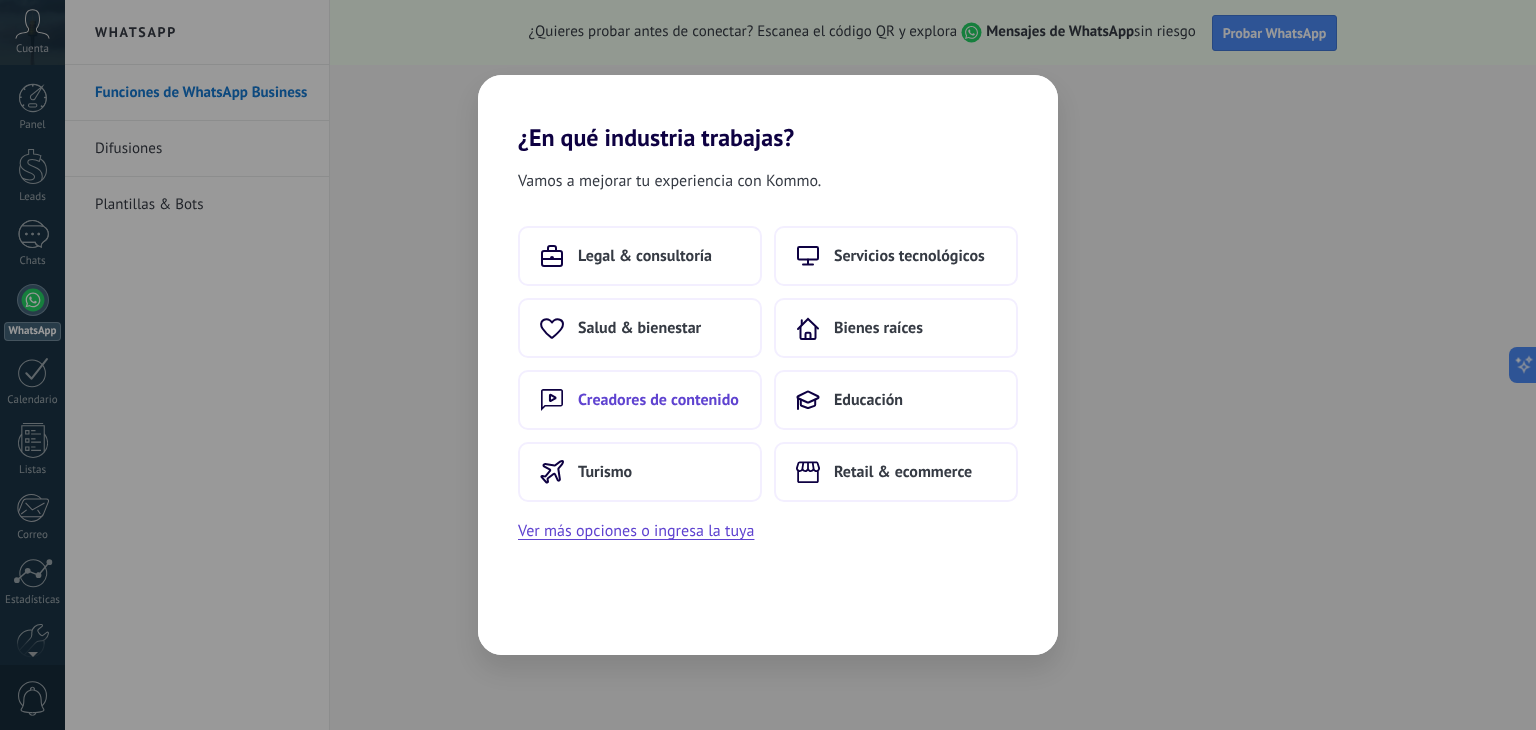 click on "Creadores de contenido" at bounding box center (645, 256) 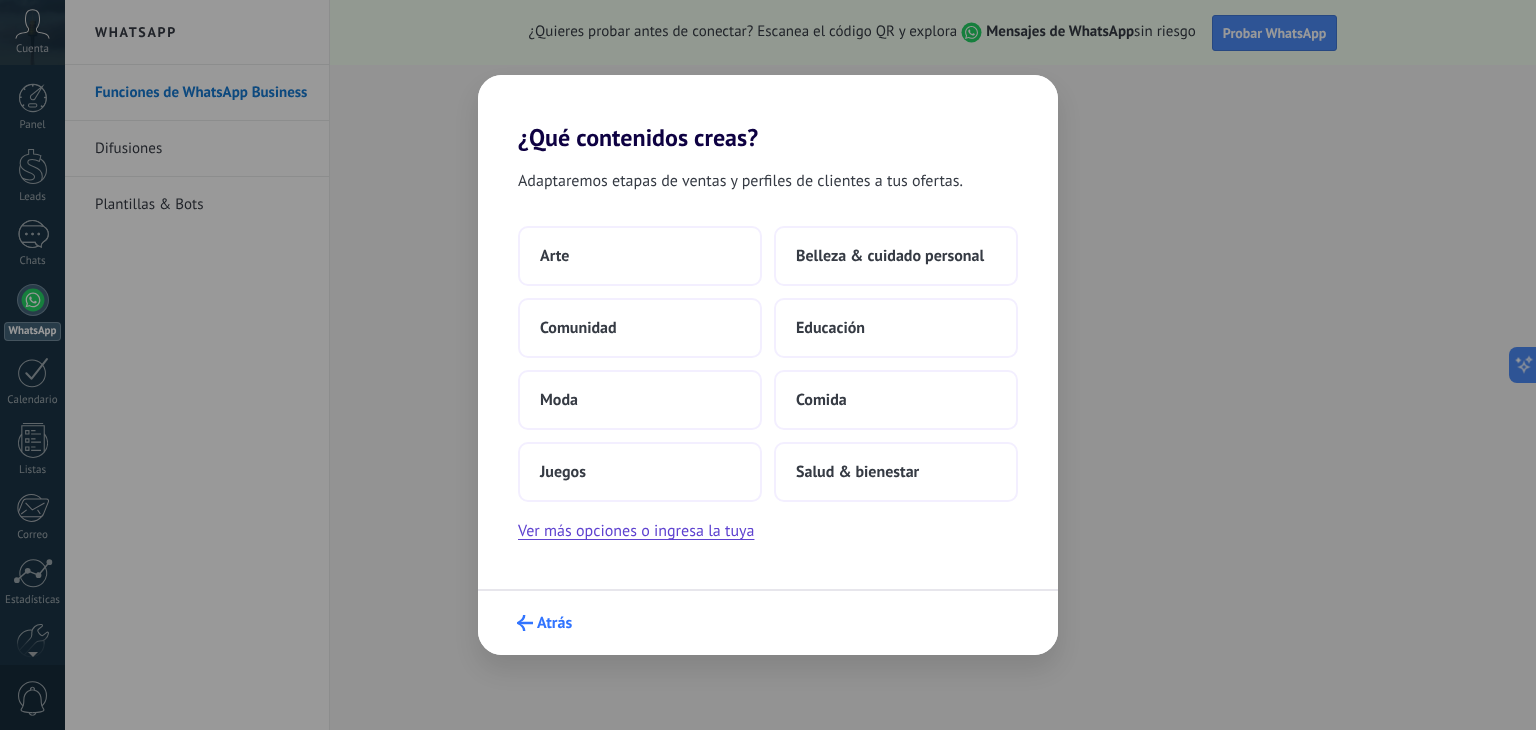 click on "Atrás" at bounding box center [544, 623] 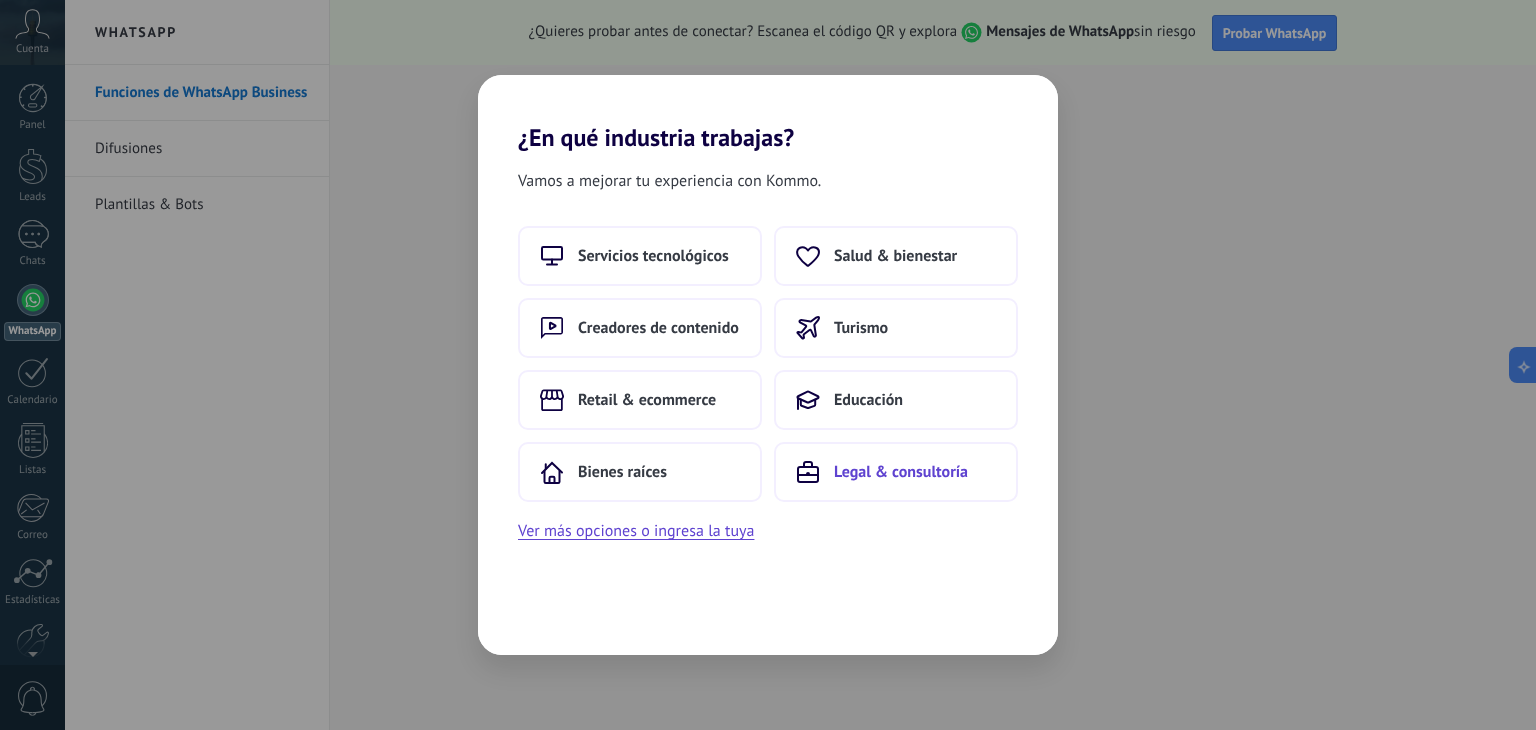 click on "Legal & consultoría" at bounding box center (653, 256) 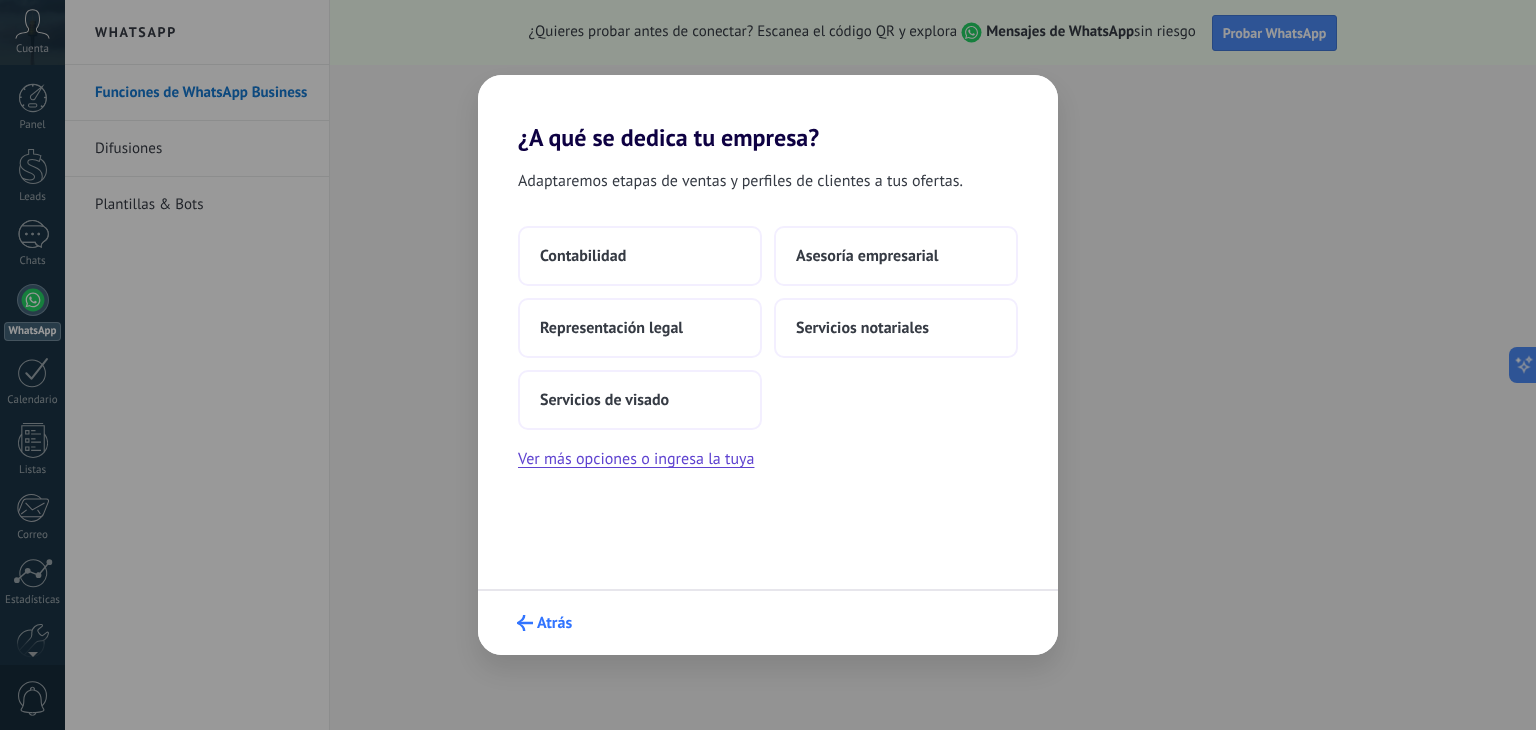 click on "Atrás" at bounding box center [544, 623] 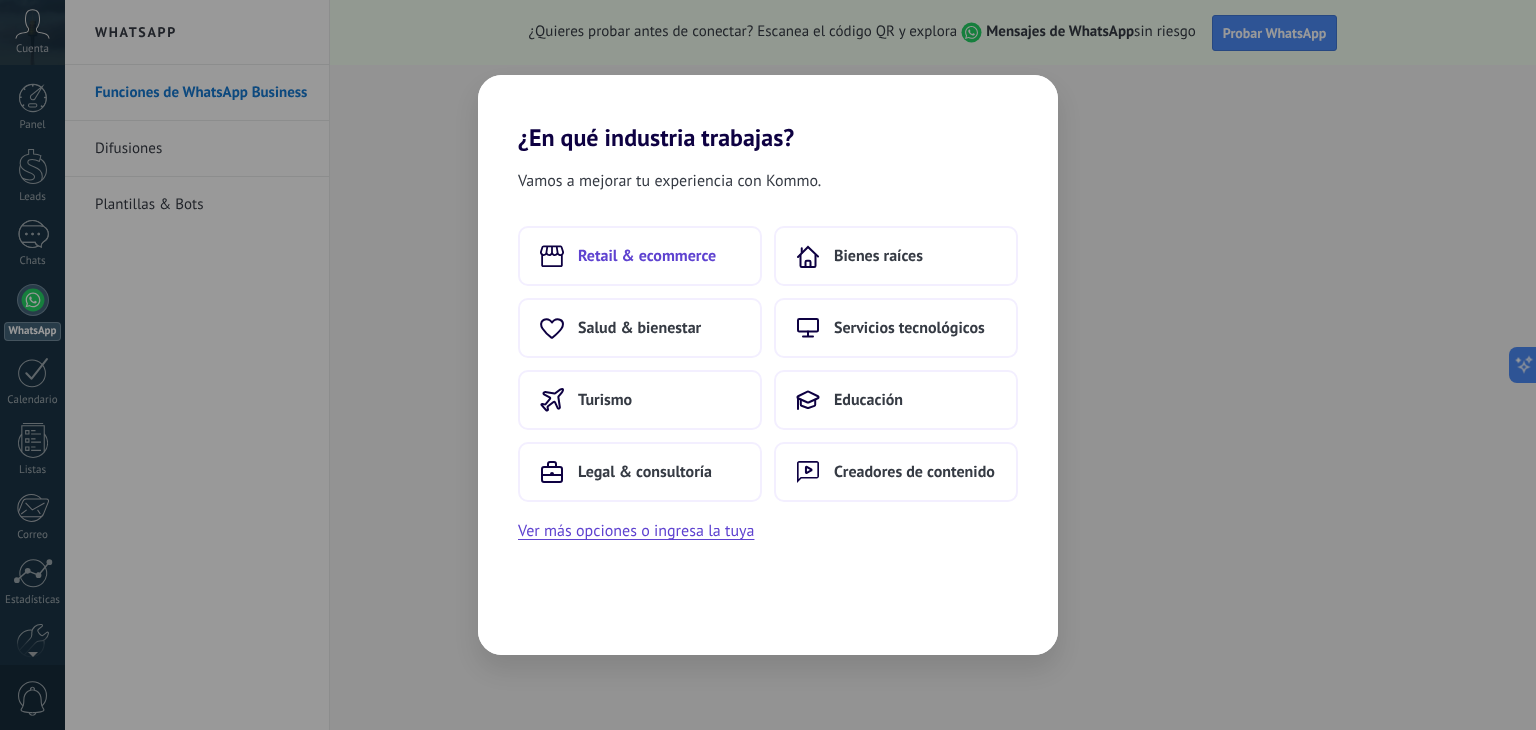 click on "Retail & ecommerce" at bounding box center [647, 256] 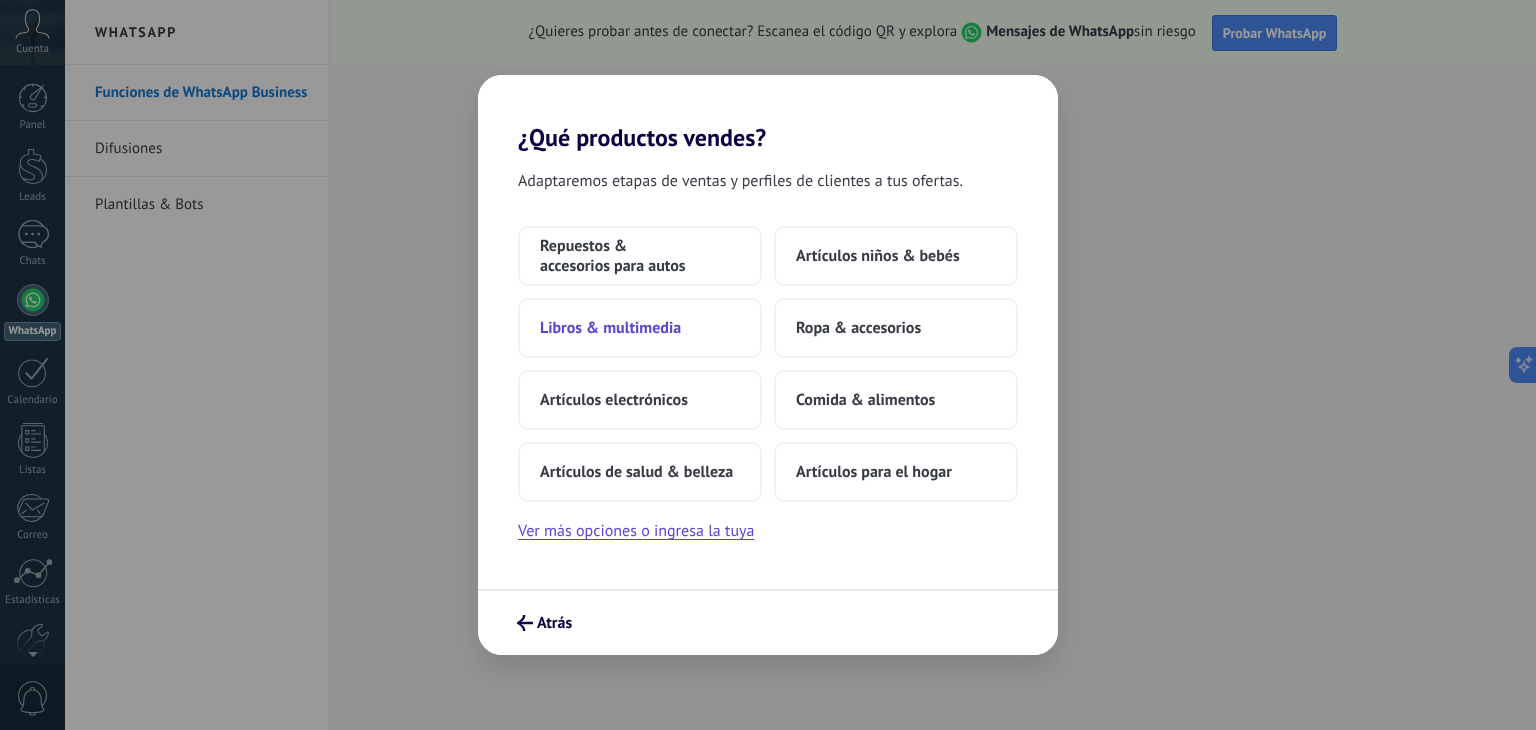 click on "Libros & multimedia" at bounding box center (640, 256) 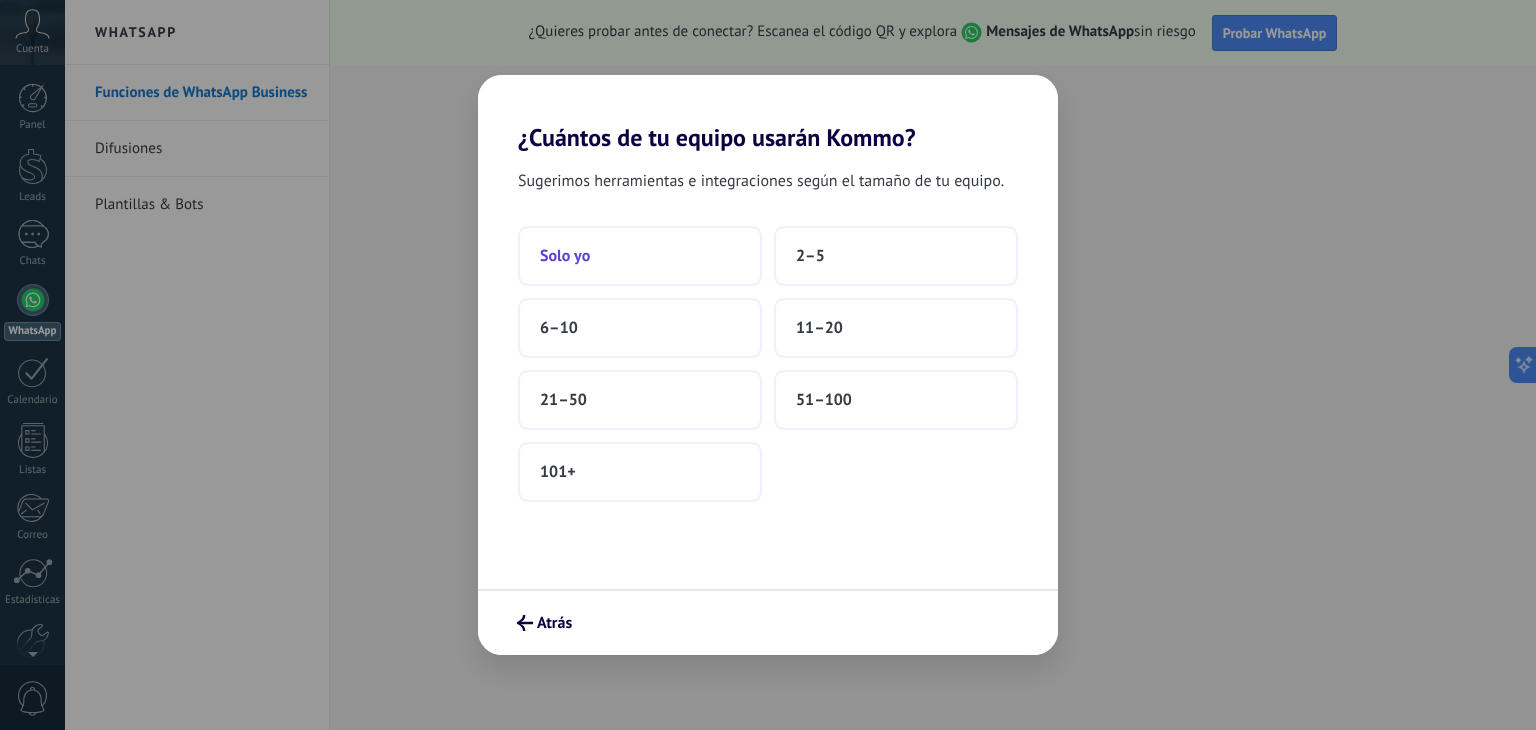 click on "Solo yo" at bounding box center [640, 256] 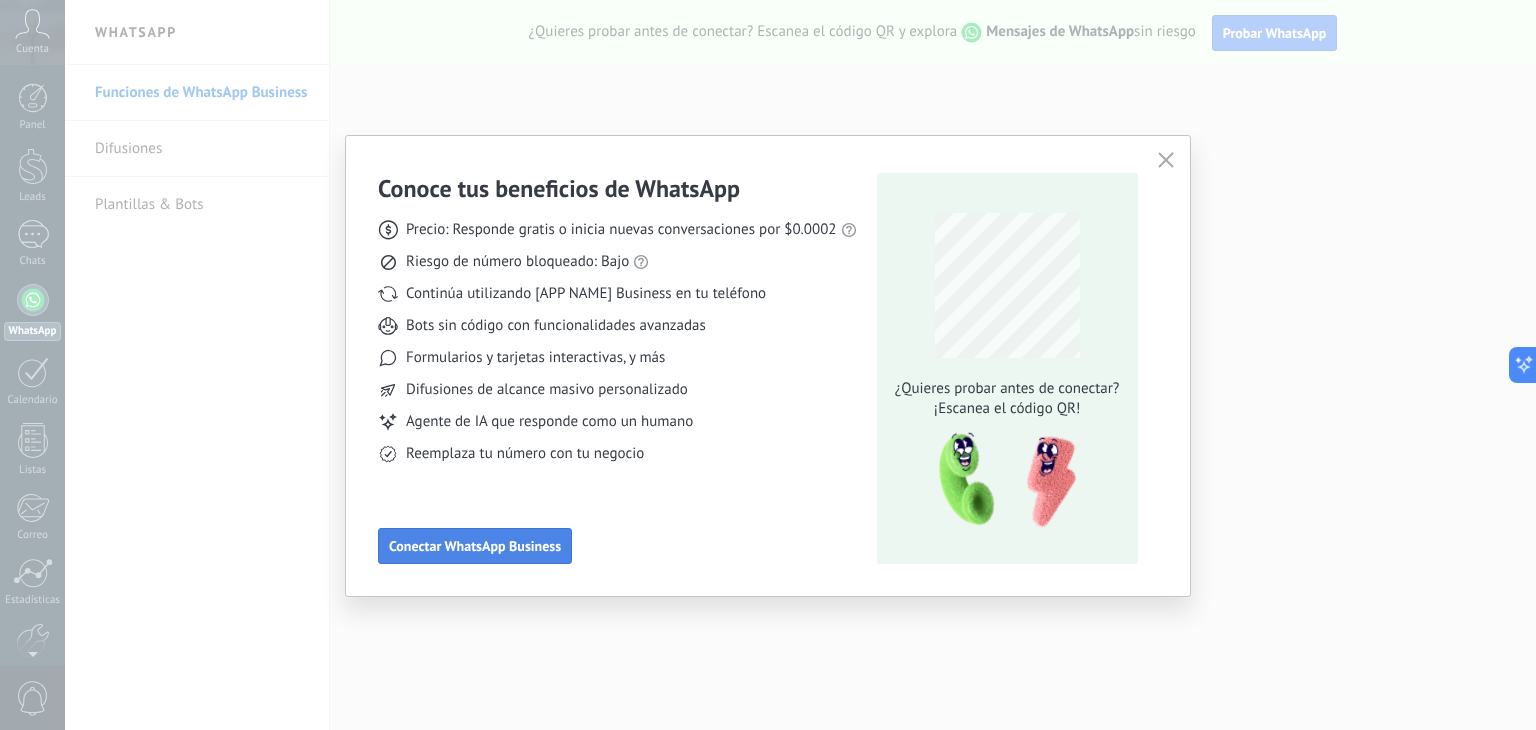 click on "Conectar WhatsApp Business" at bounding box center (475, 546) 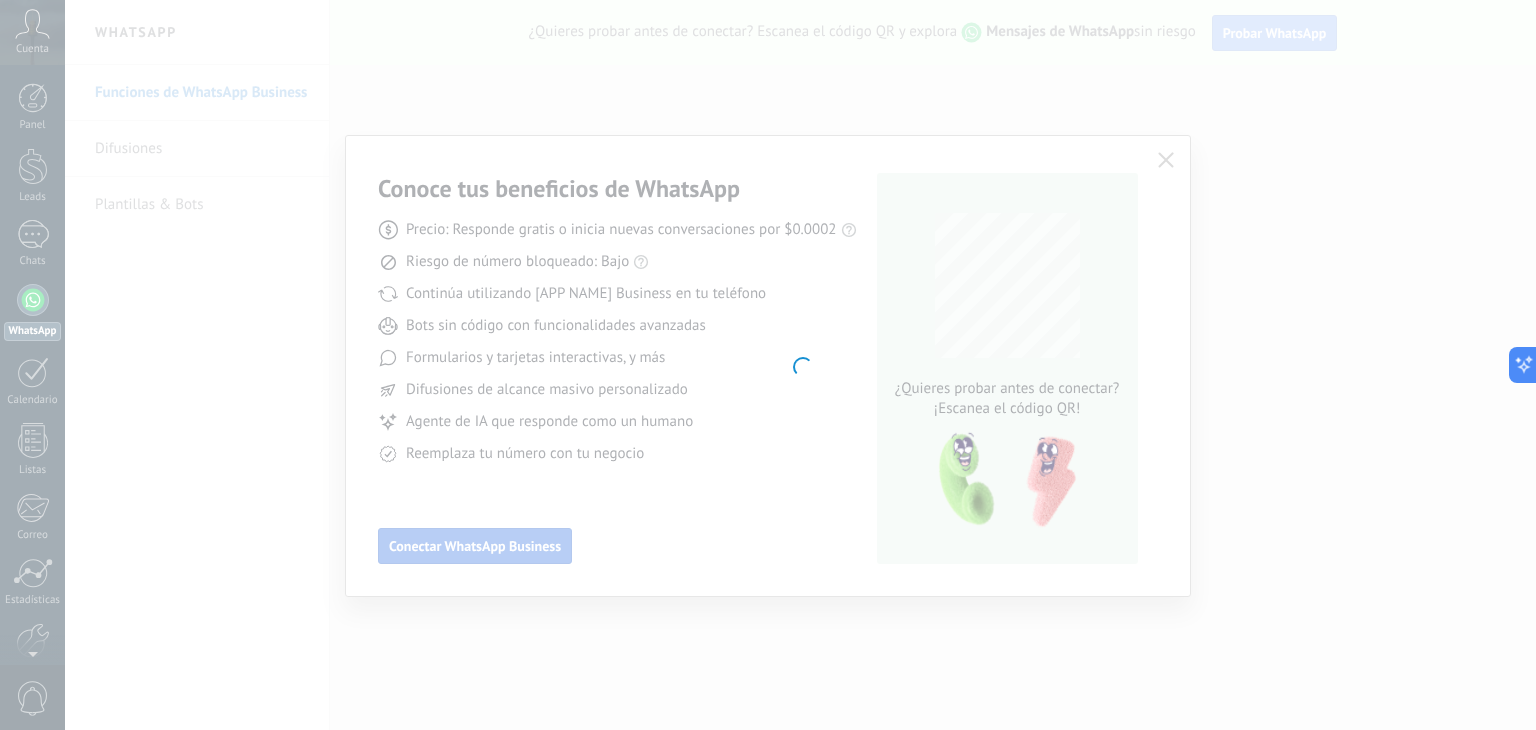 click at bounding box center [800, 365] 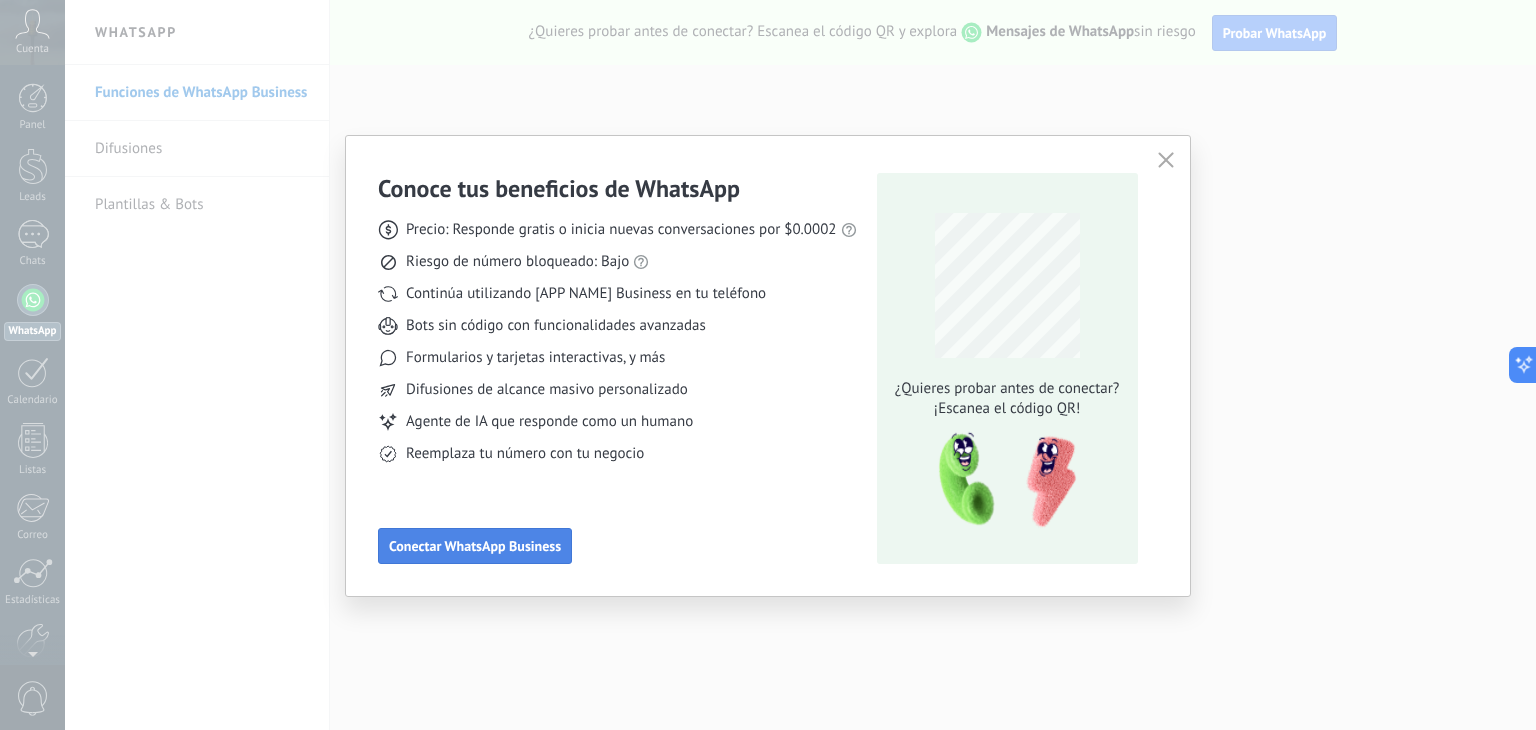click on "Conectar WhatsApp Business" at bounding box center (475, 546) 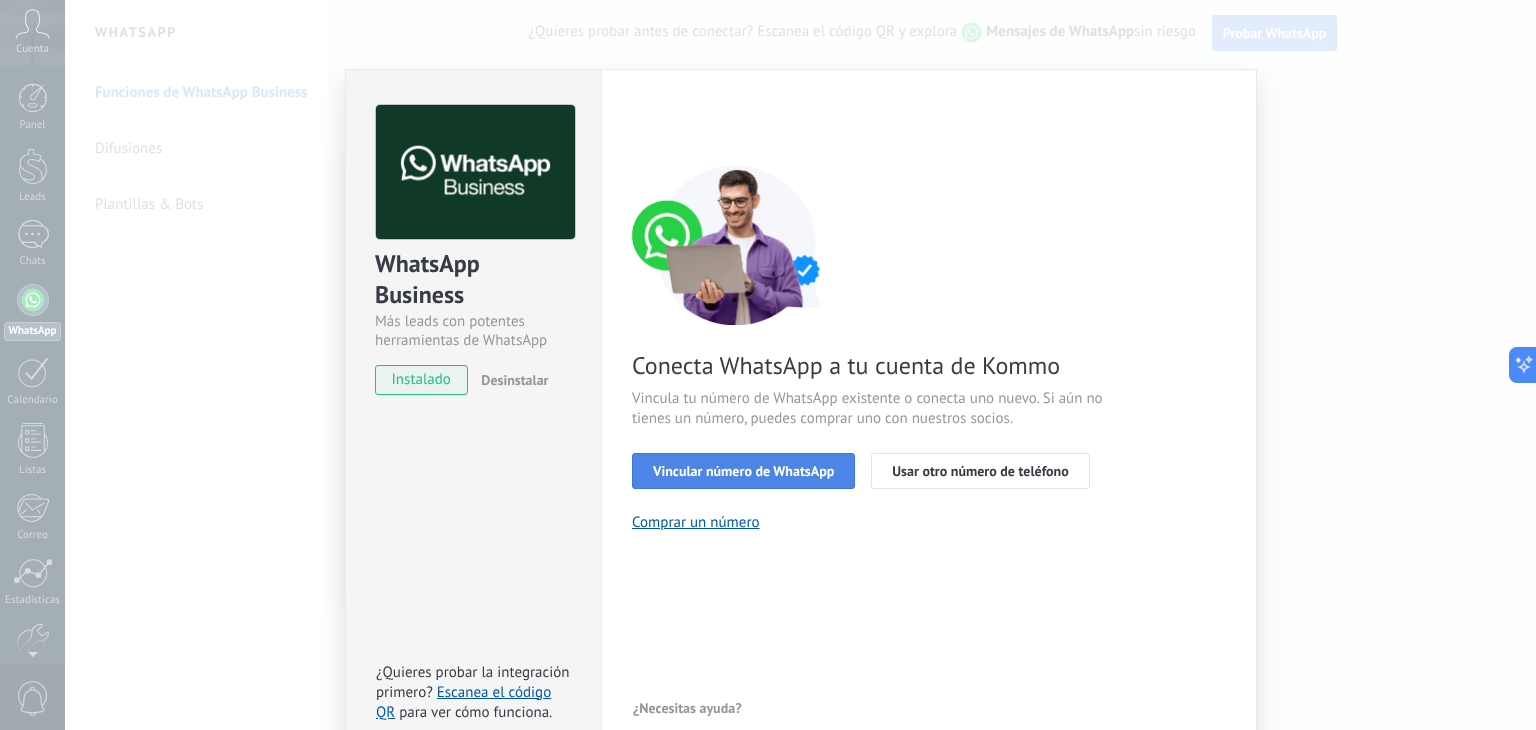 click on "Vincular número de WhatsApp" at bounding box center (743, 471) 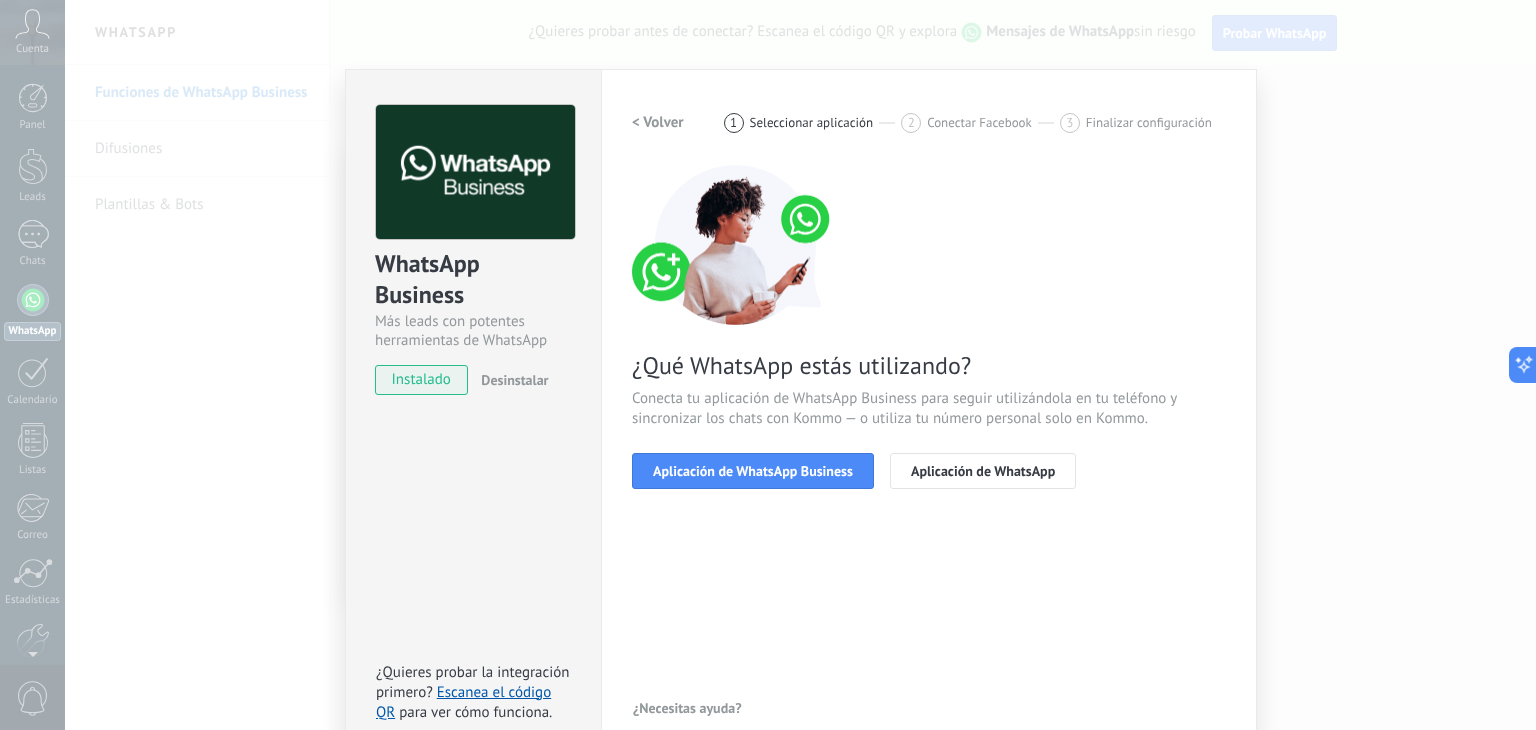 click on "Aplicación de WhatsApp Business" at bounding box center [753, 471] 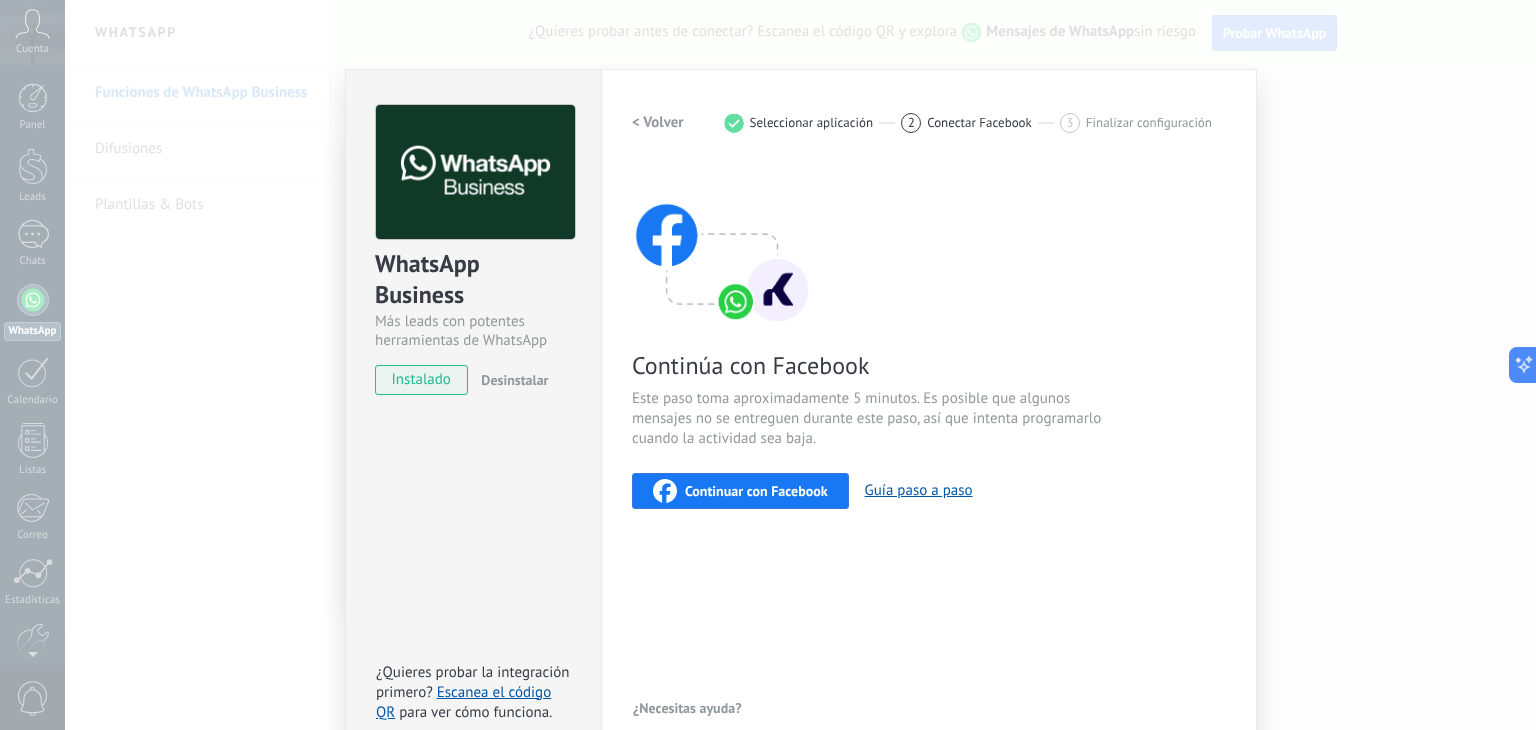 click on "Continuar con Facebook" at bounding box center [756, 491] 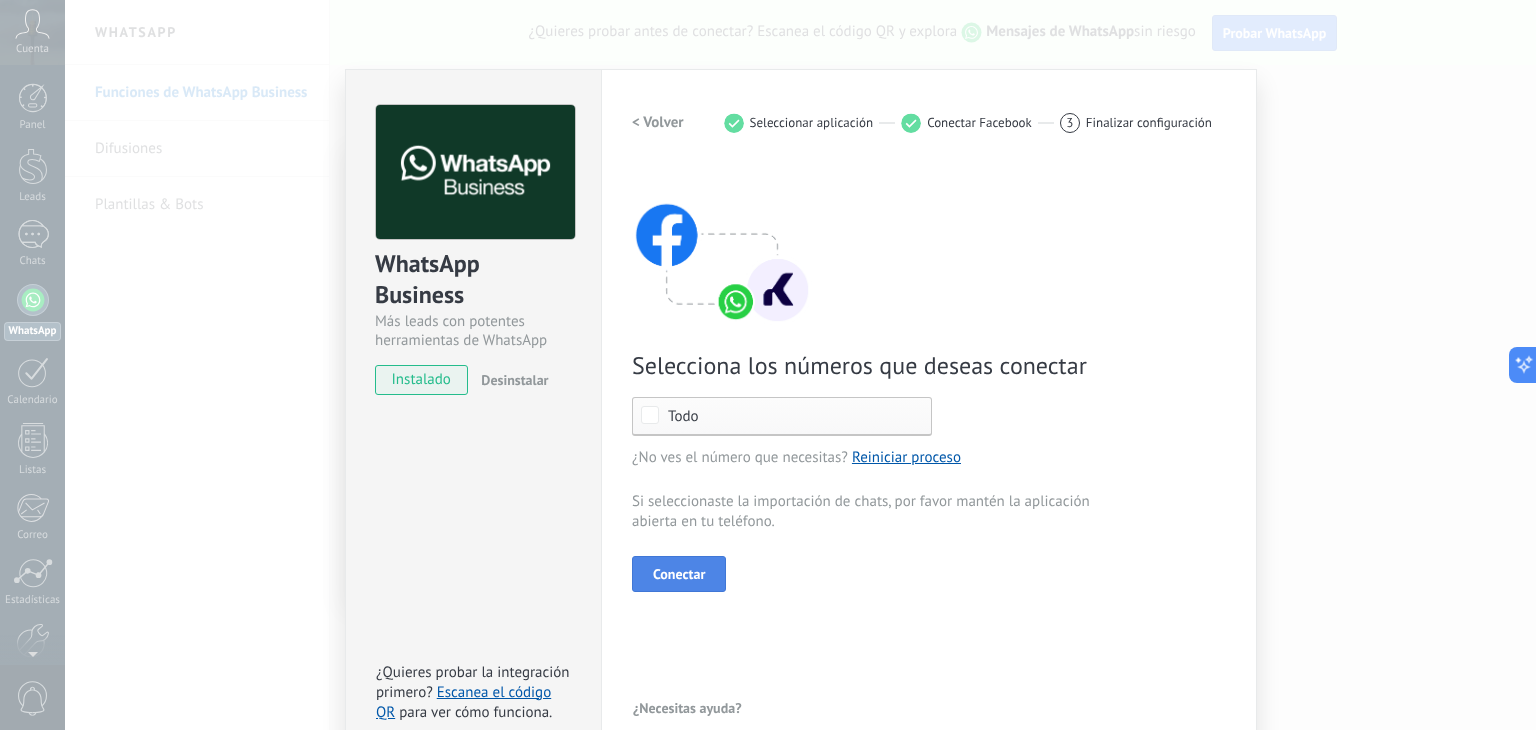 scroll, scrollTop: 28, scrollLeft: 0, axis: vertical 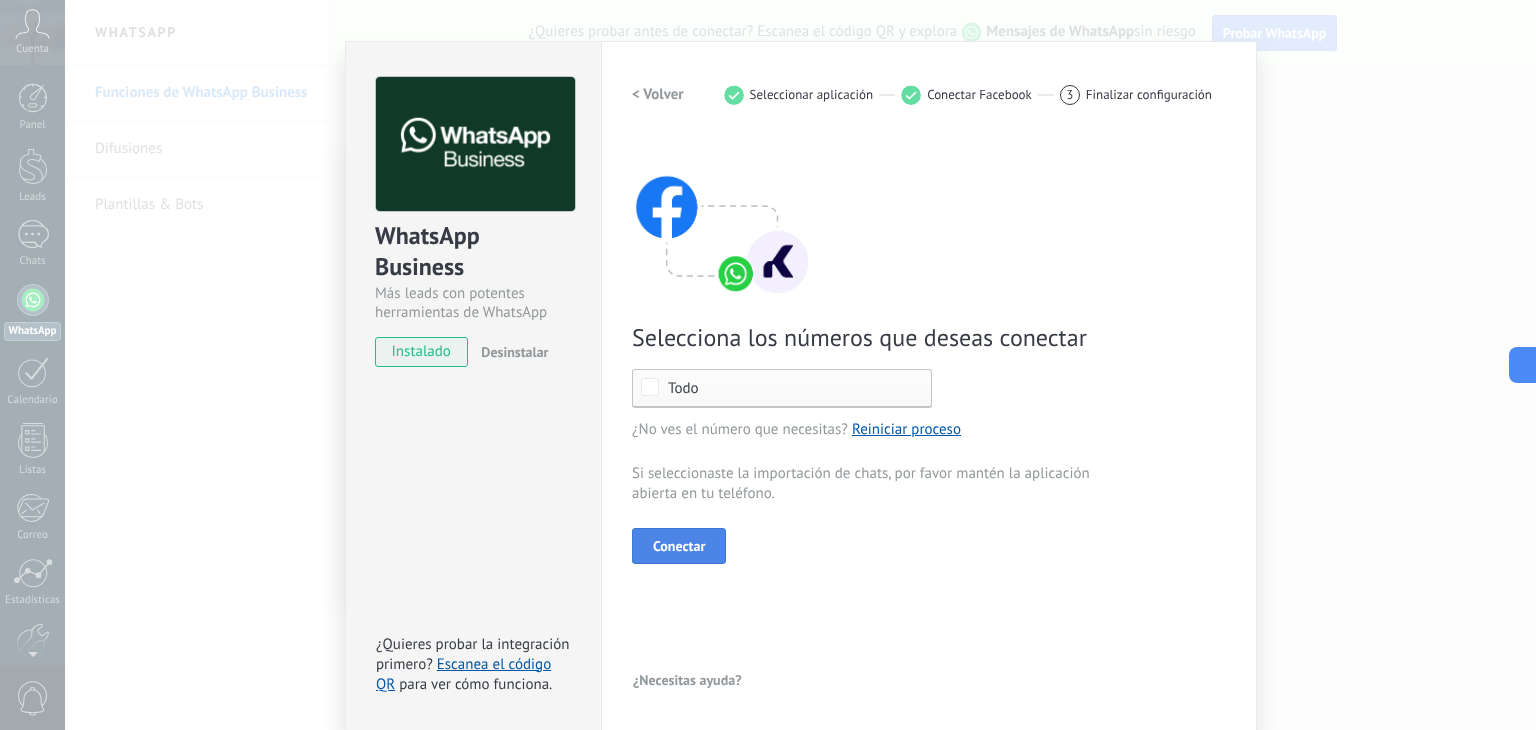 click on "Conectar" at bounding box center [679, 546] 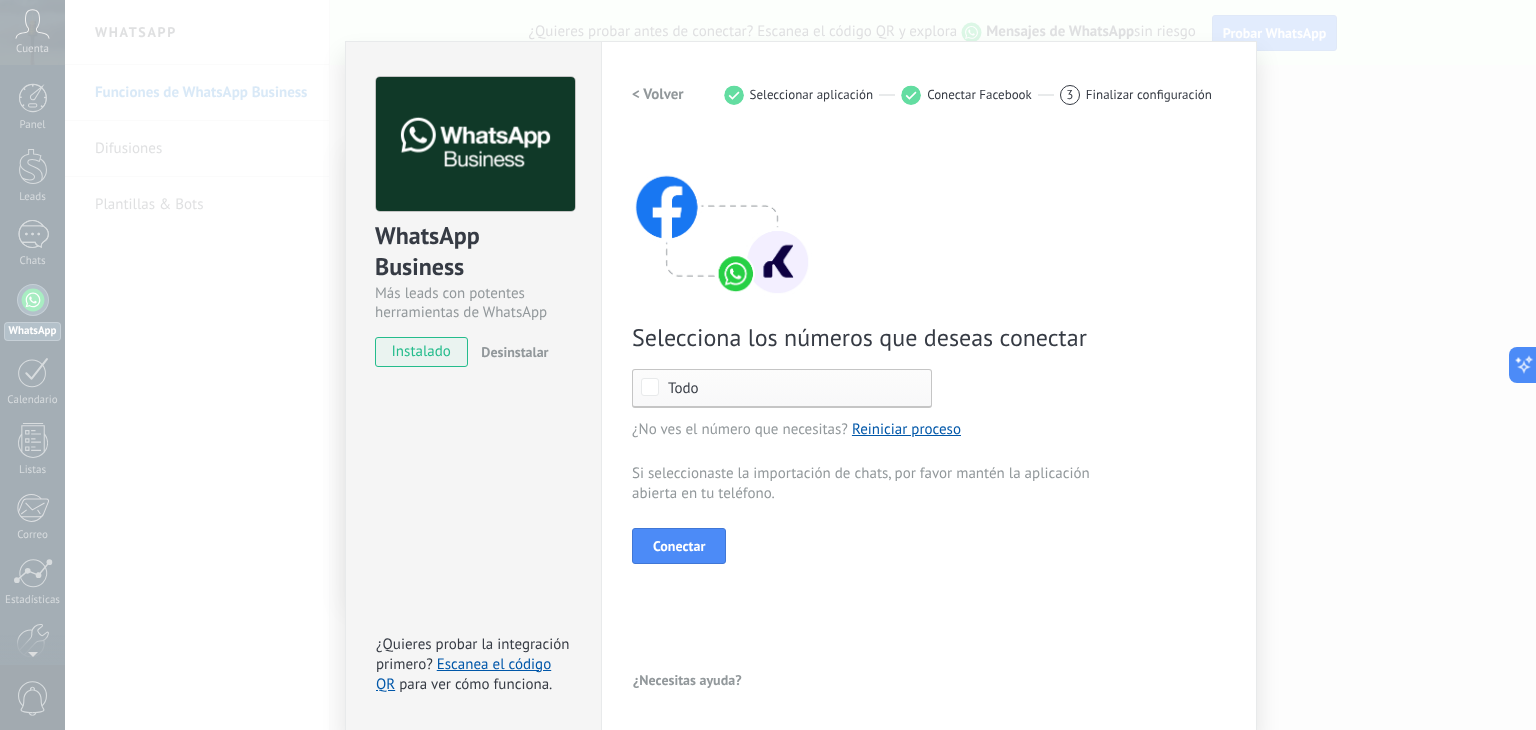 scroll, scrollTop: 0, scrollLeft: 0, axis: both 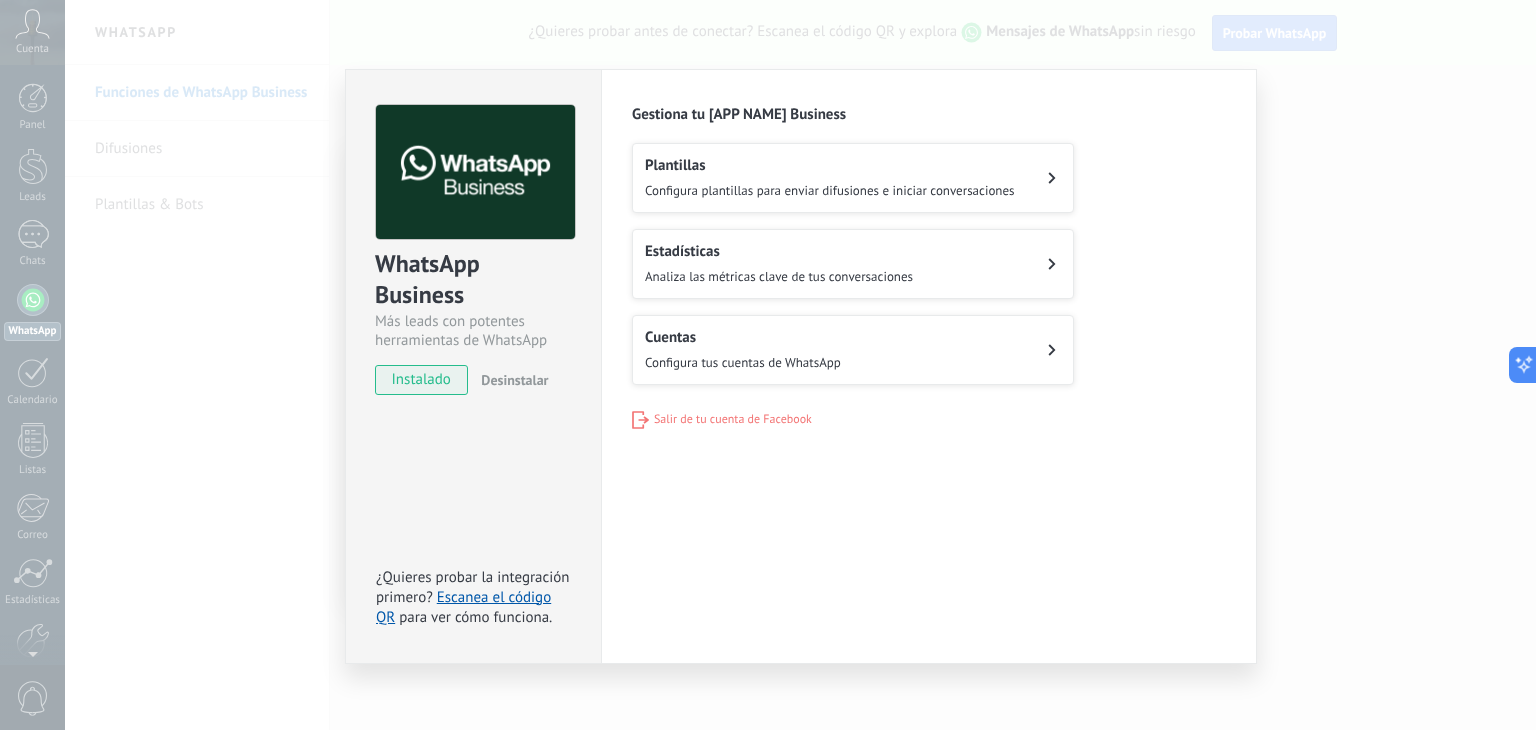 click on "WhatsApp Business Más leads con potentes herramientas de WhatsApp instalado Desinstalar ¿Quieres probar la integración primero?   Escanea el código QR   para ver cómo funciona. Configuraciones Autorizaciones This tab logs the users who have granted integration access to this account. If you want to to remove a user's ability to send requests to the account on behalf of this integration, you can revoke access. If access is revoked from all users, the integration will stop working. This app is installed, but no one has given it access yet. WhatsApp Cloud API más _:  Guardar Gestiona tu WhatsApp Business Plantillas Configura plantillas para enviar difusiones e iniciar conversaciones Estadísticas Analiza las métricas clave de tus conversaciones Cuentas Configura tus cuentas de WhatsApp Salir de tu cuenta de Facebook" at bounding box center (800, 365) 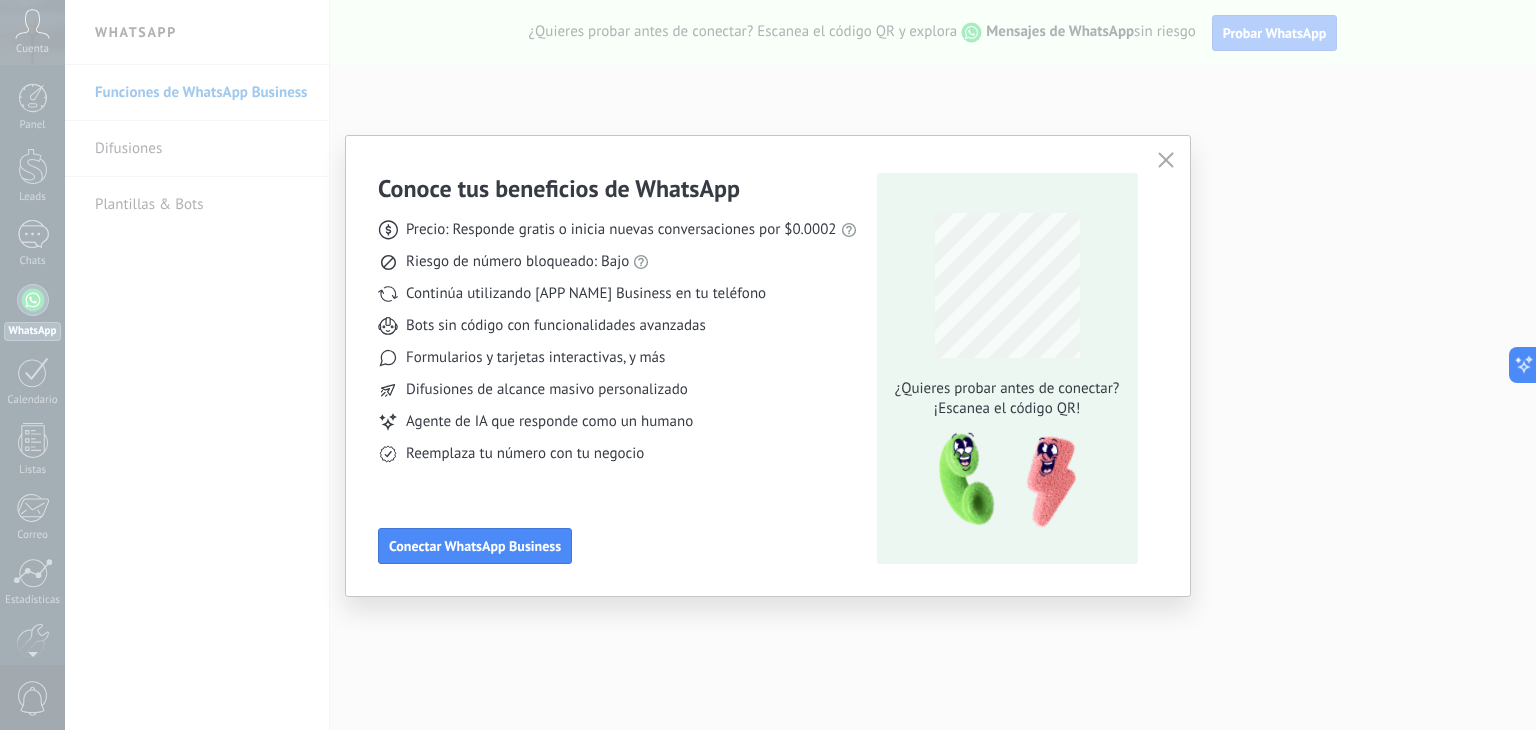 click at bounding box center [1166, 161] 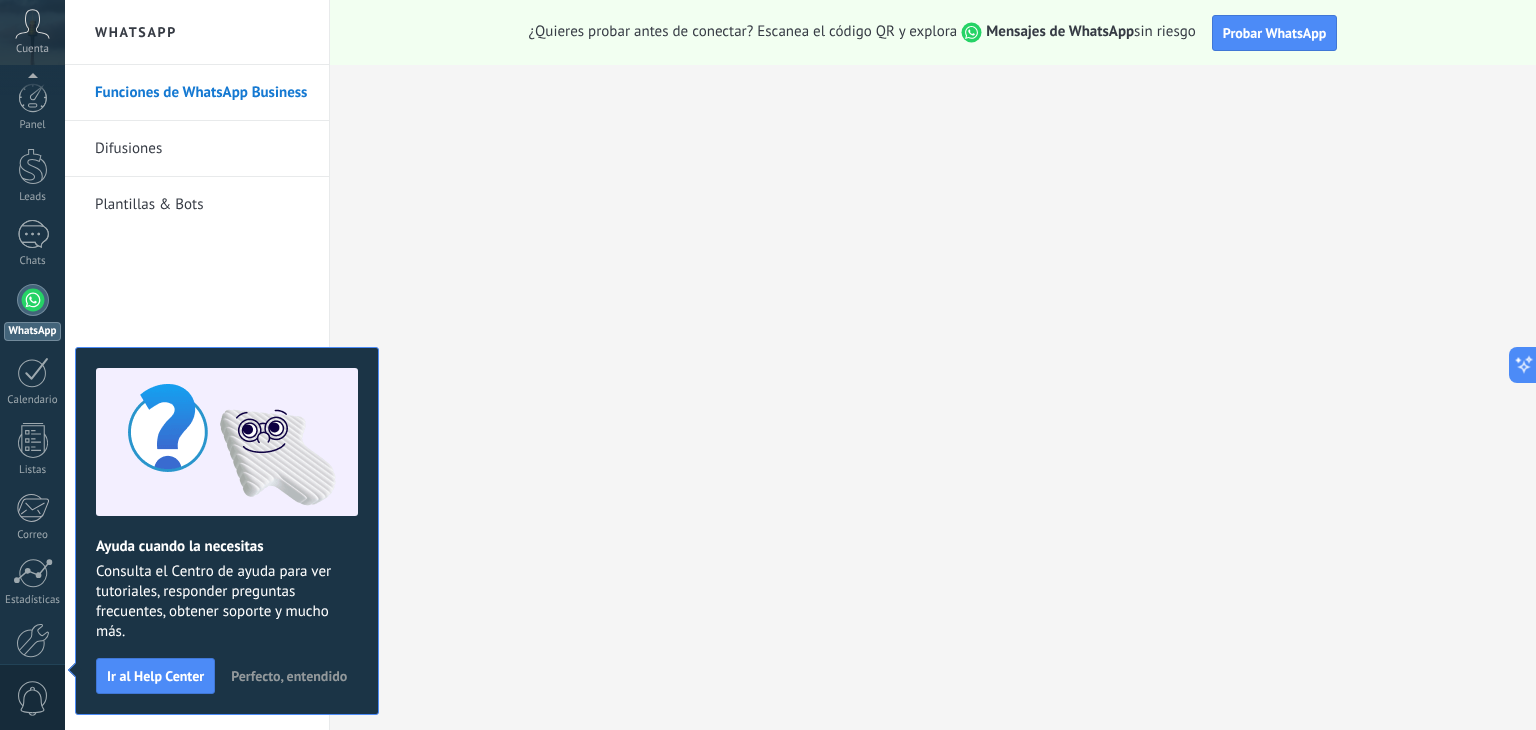scroll, scrollTop: 101, scrollLeft: 0, axis: vertical 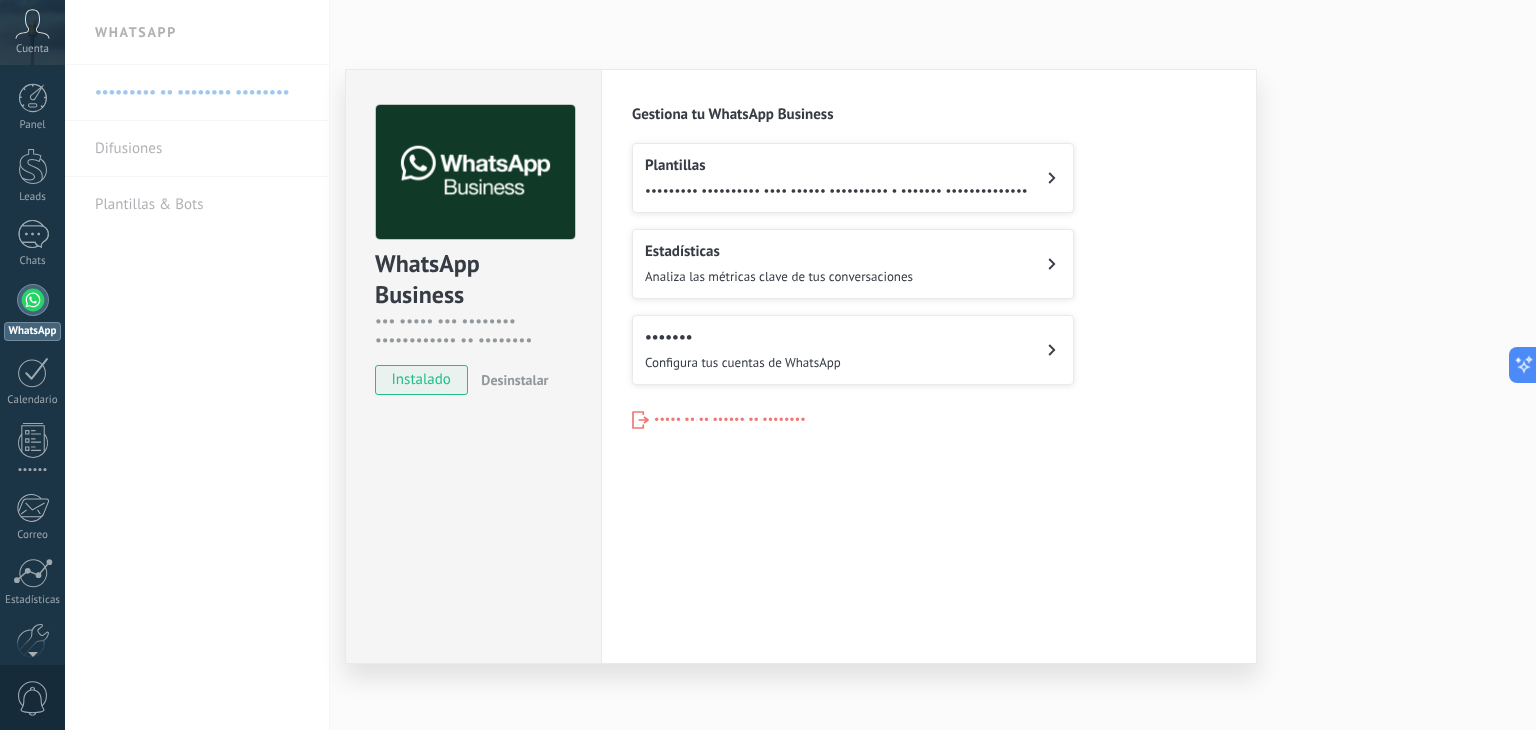 click on "Plantillas Configura plantillas para enviar difusiones e iniciar conversaciones" at bounding box center (853, 178) 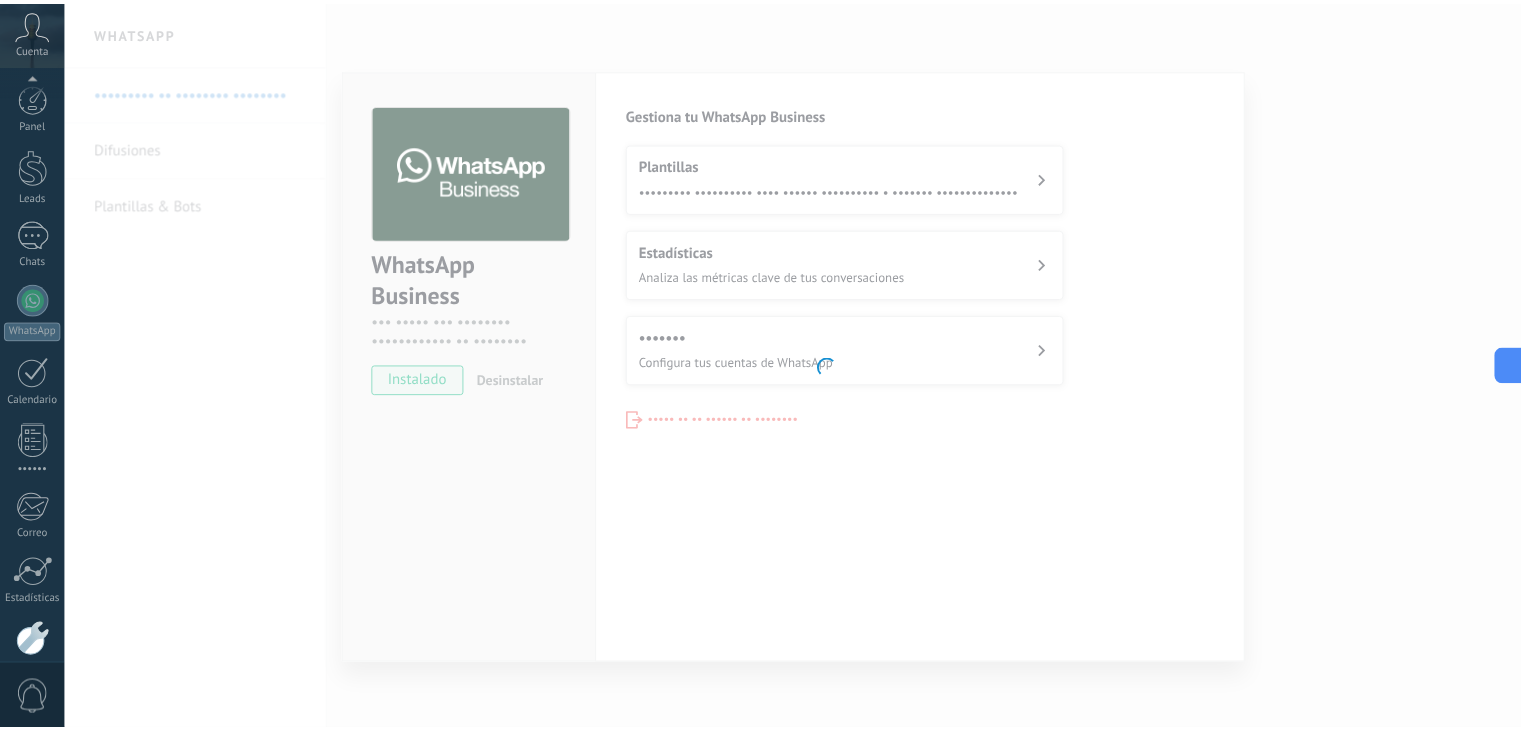 scroll, scrollTop: 101, scrollLeft: 0, axis: vertical 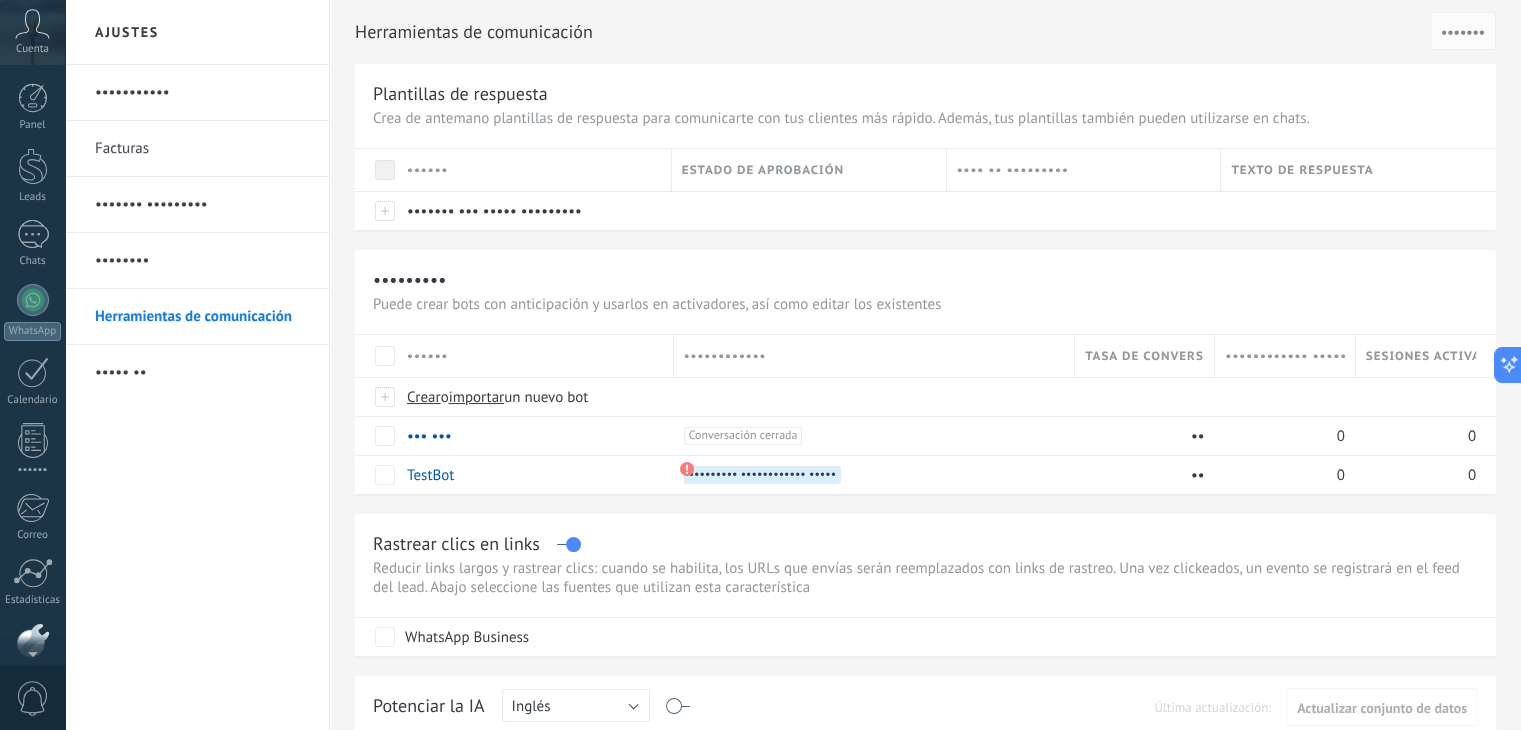click at bounding box center [32, 24] 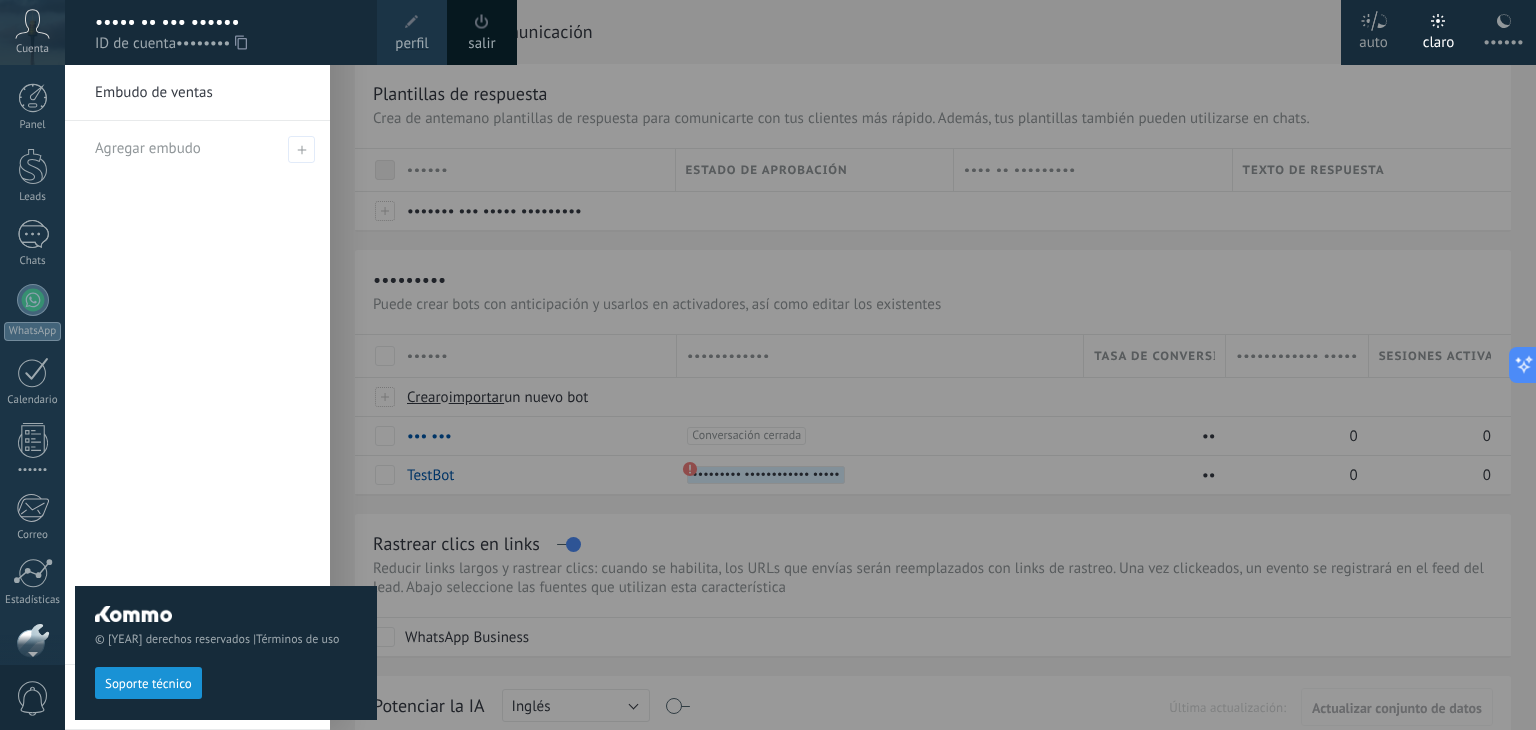 click on "••••••" at bounding box center [1373, 39] 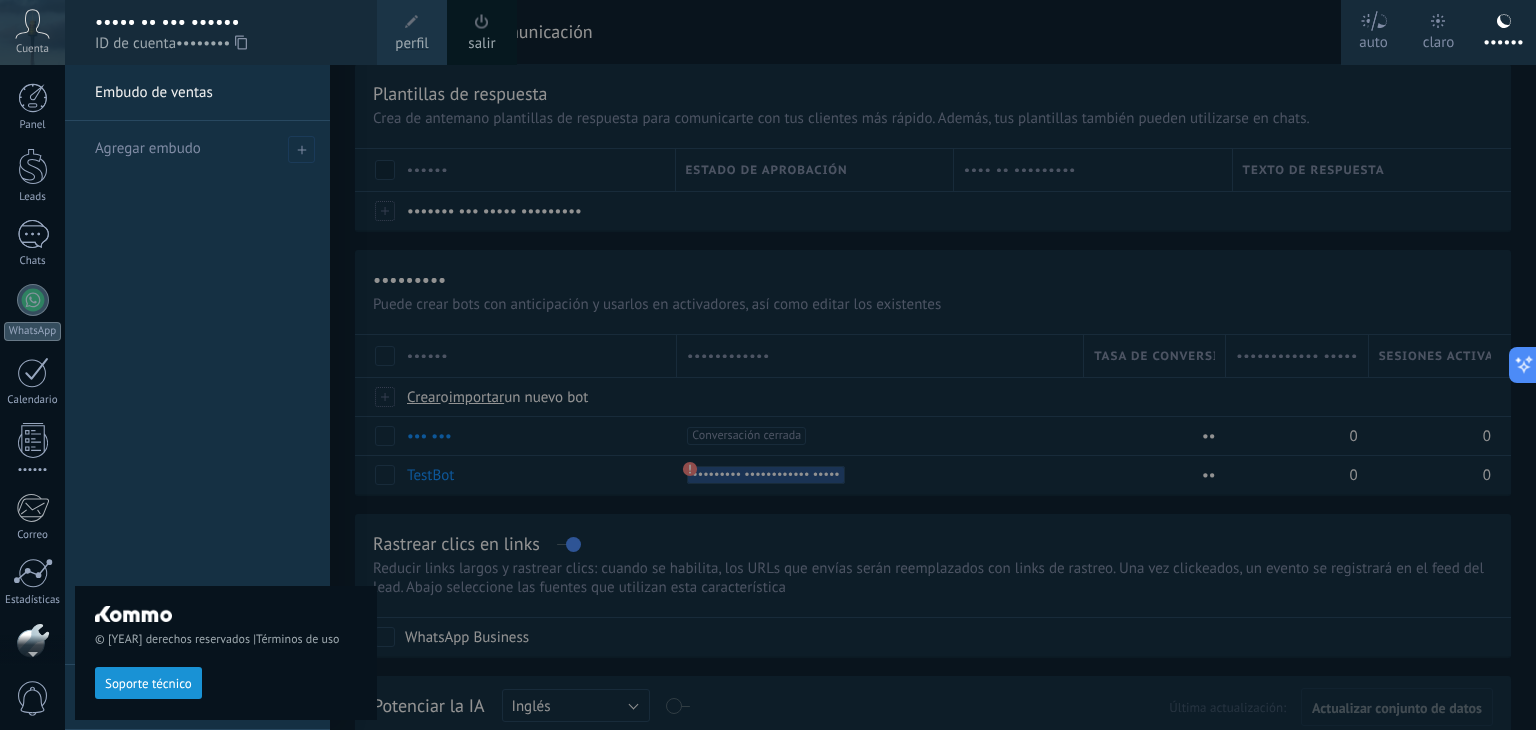 click on "auto" at bounding box center (1373, 39) 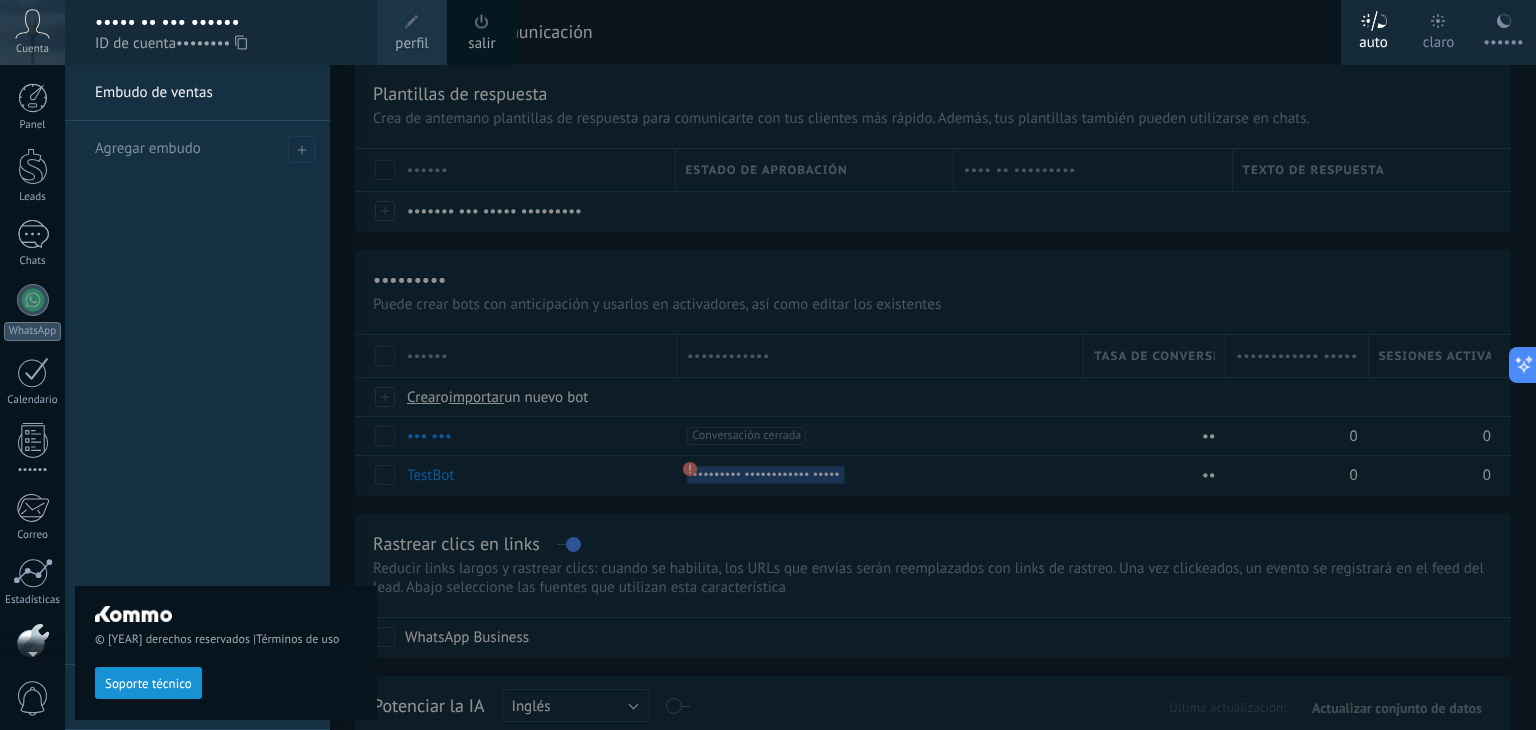 click on "•  ••••  •••••••• •••••••••• •  •••••••• •• •••
••••••• •••••••" at bounding box center (226, 397) 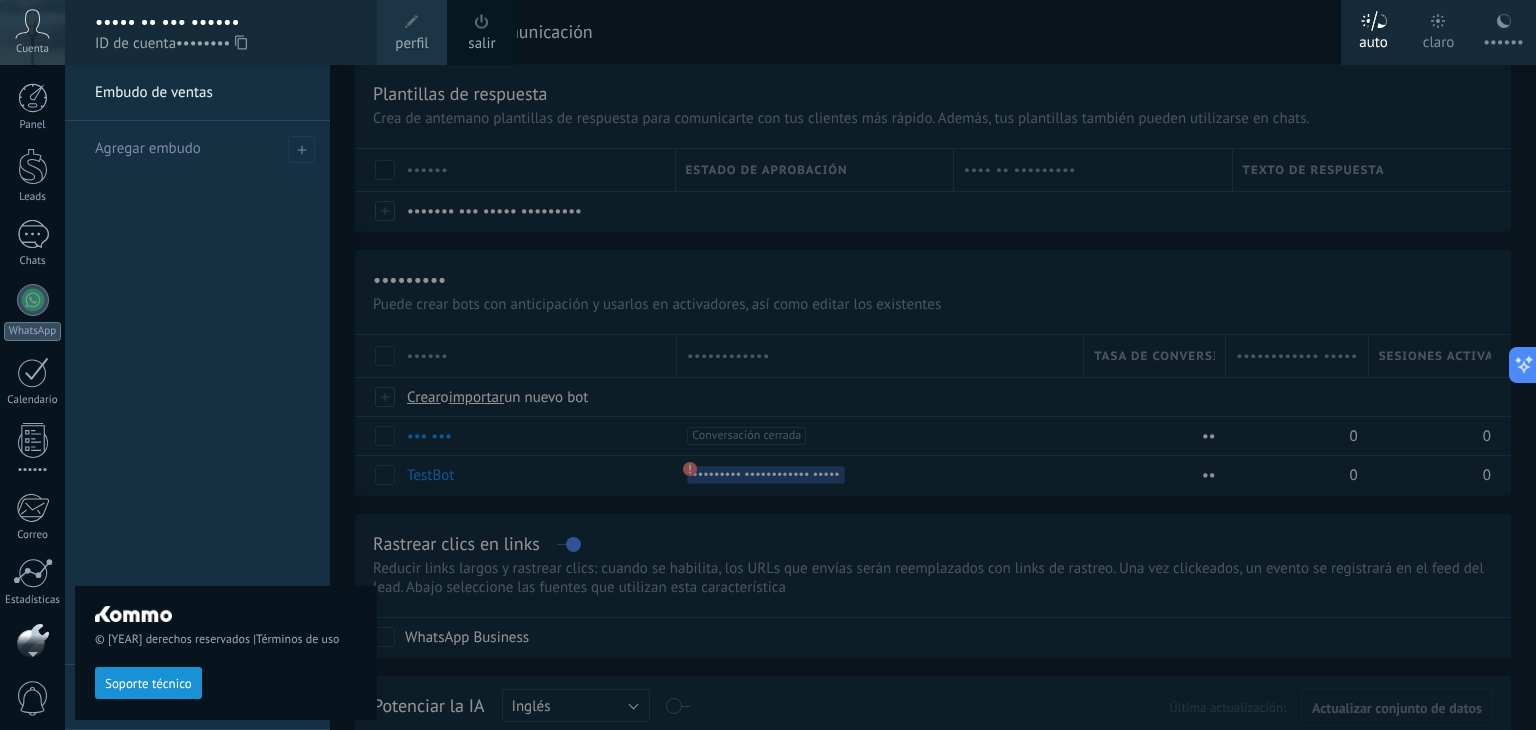 click on "•  ••••  •••••••• •••••••••• •  •••••••• •• •••
••••••• •••••••" at bounding box center [226, 397] 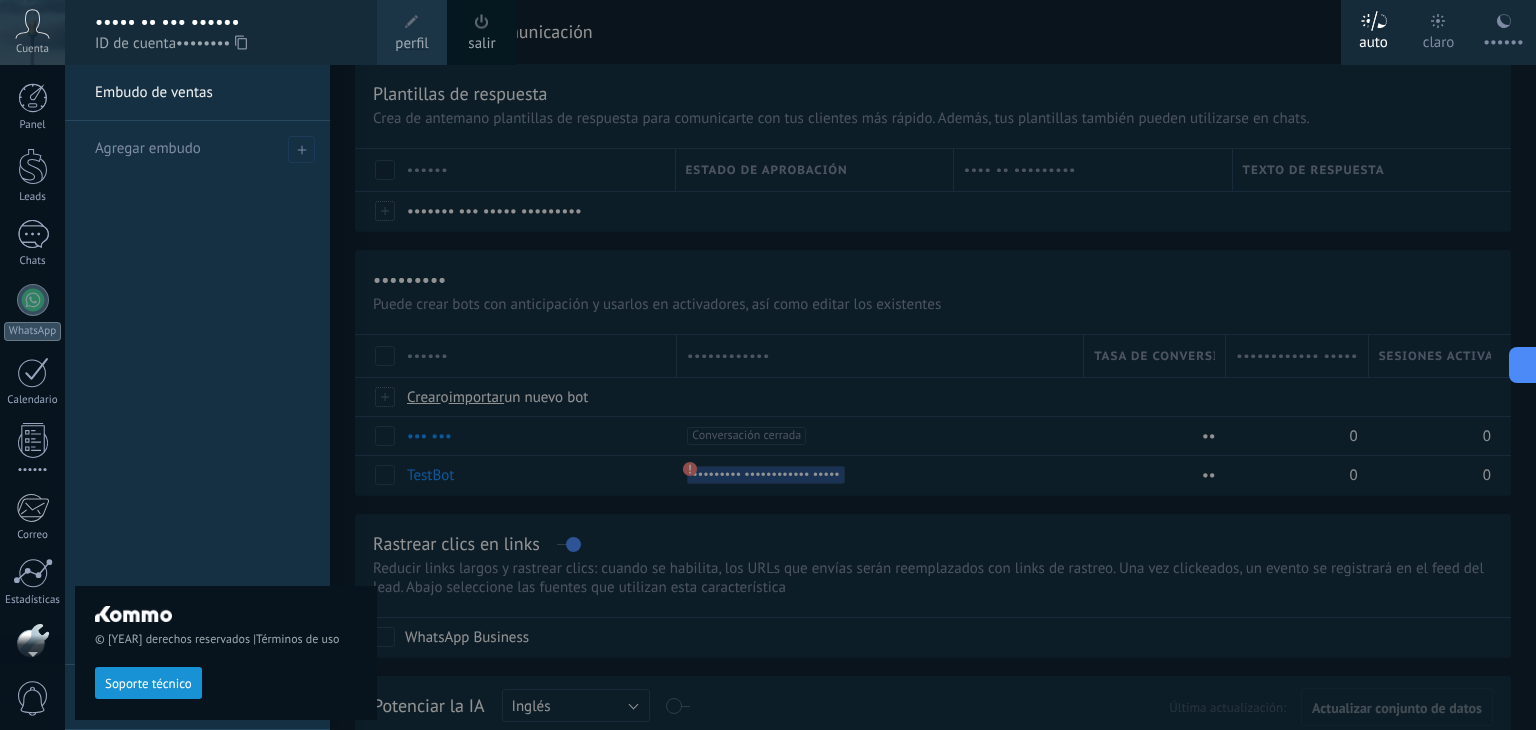 click on "•  ••••  •••••••• •••••••••• •  •••••••• •• •••
••••••• •••••••" at bounding box center (226, 397) 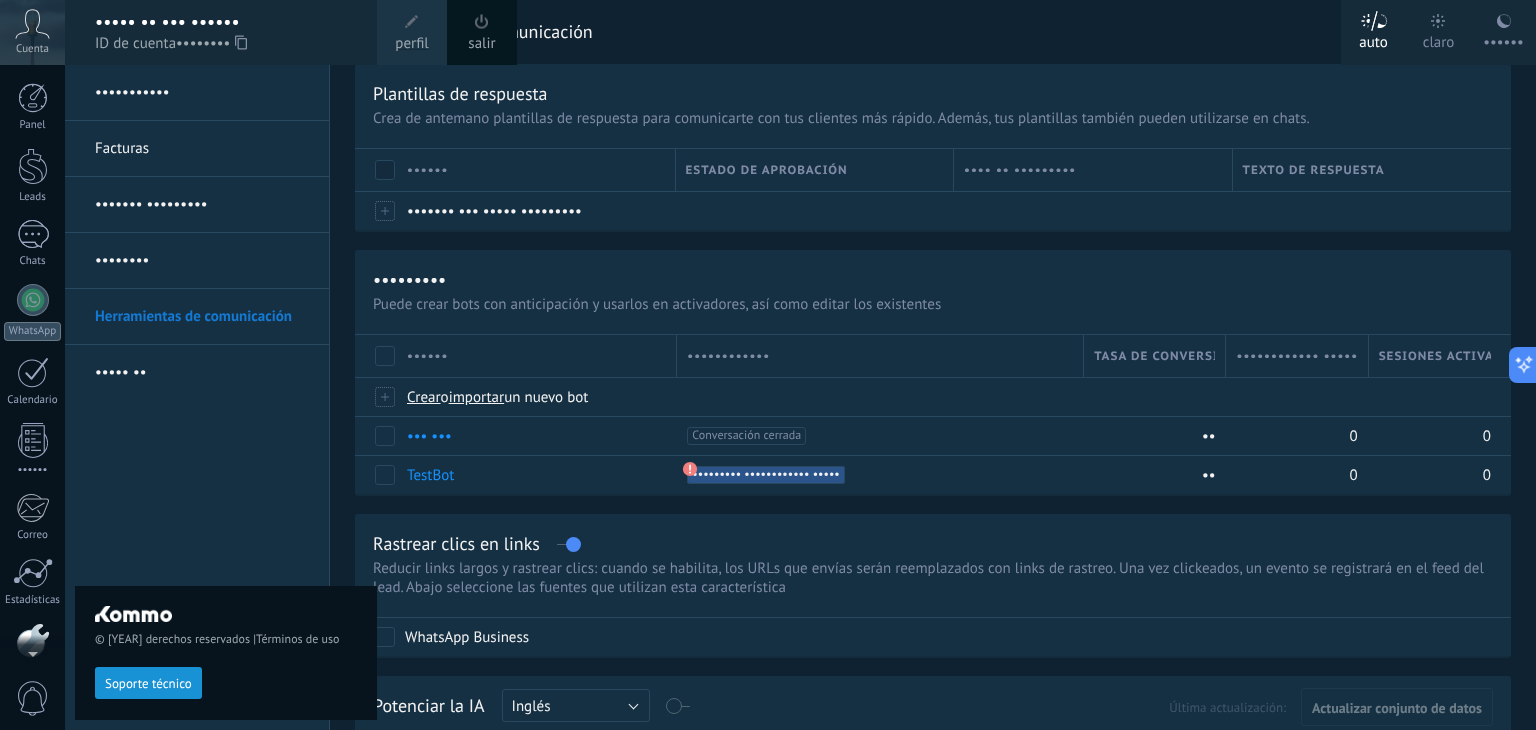 click at bounding box center [32, 24] 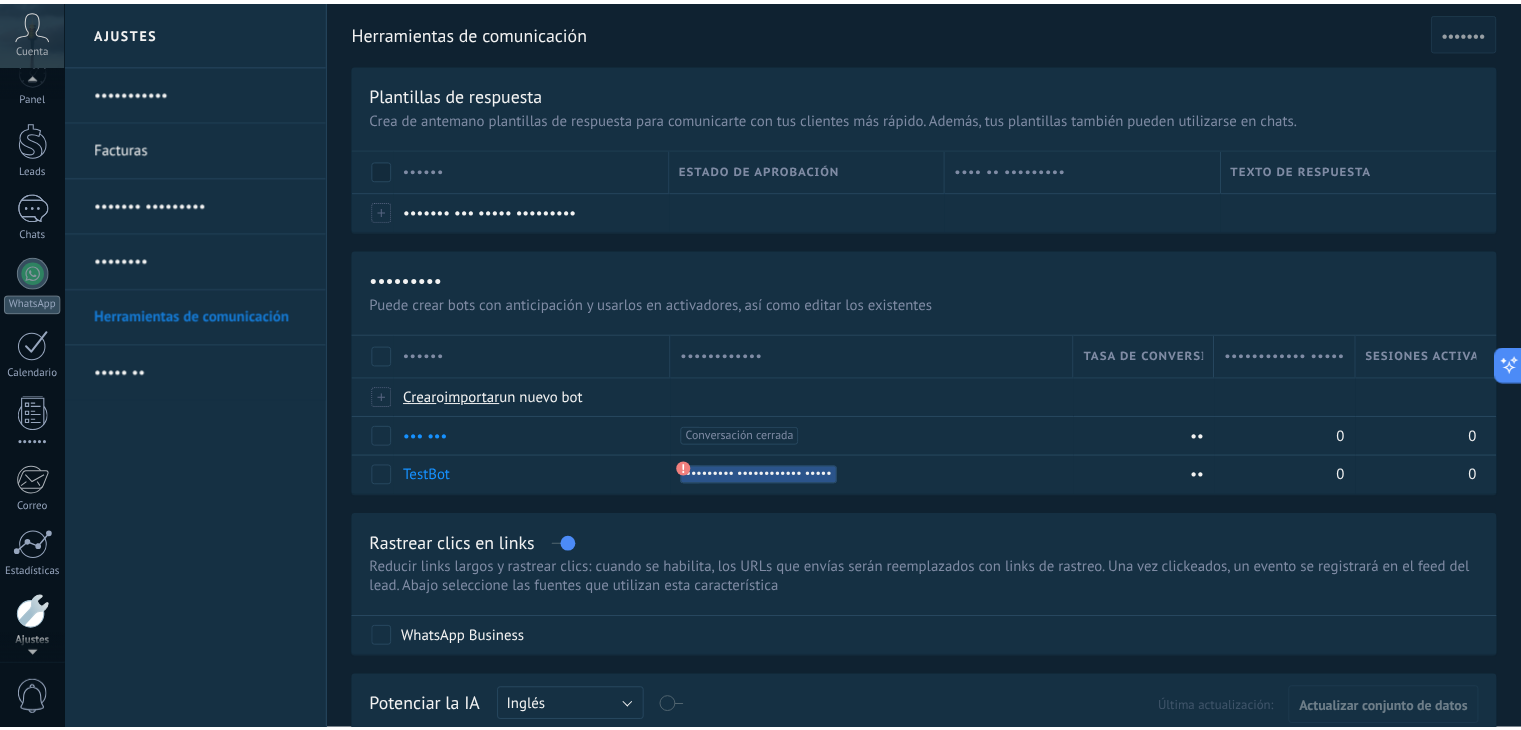 scroll, scrollTop: 0, scrollLeft: 0, axis: both 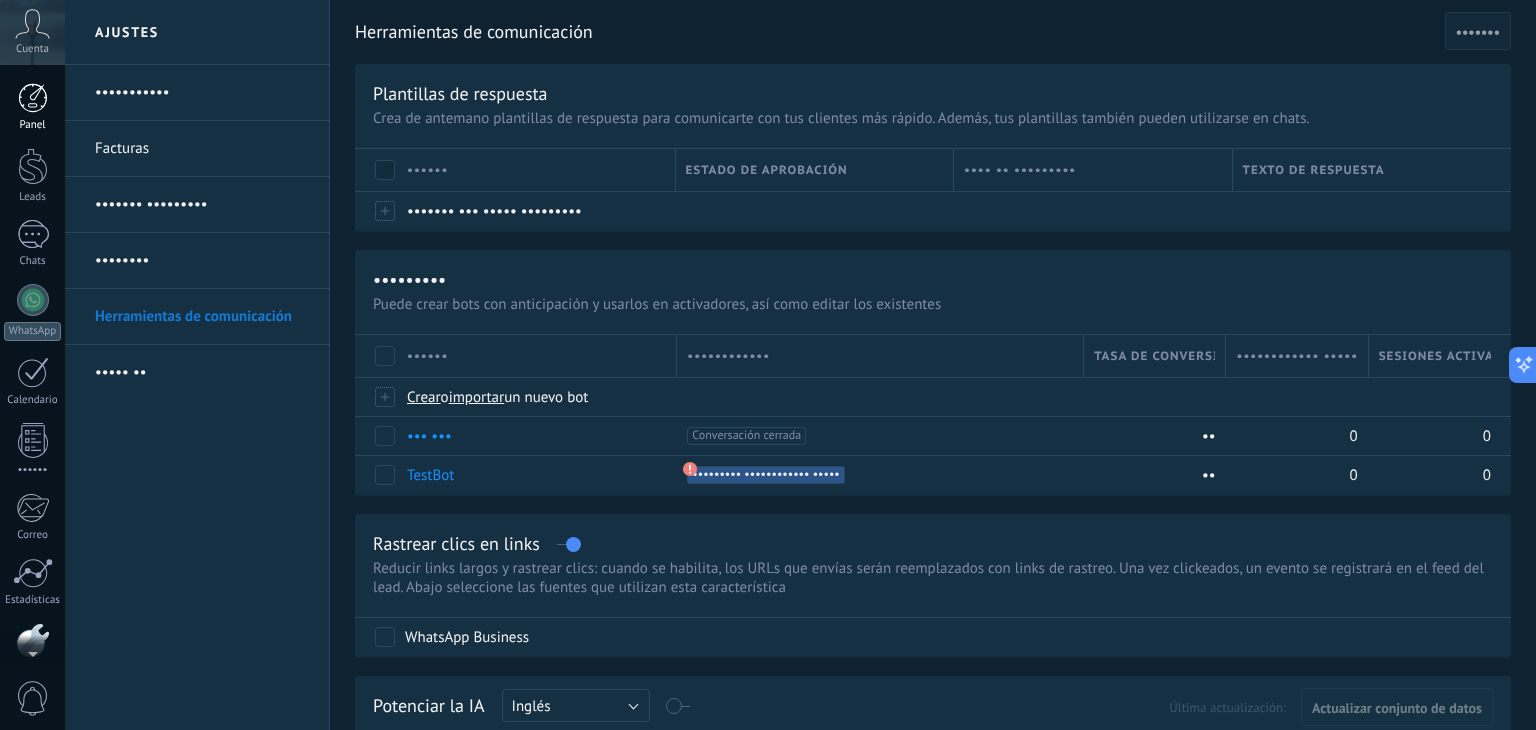 click at bounding box center (33, 98) 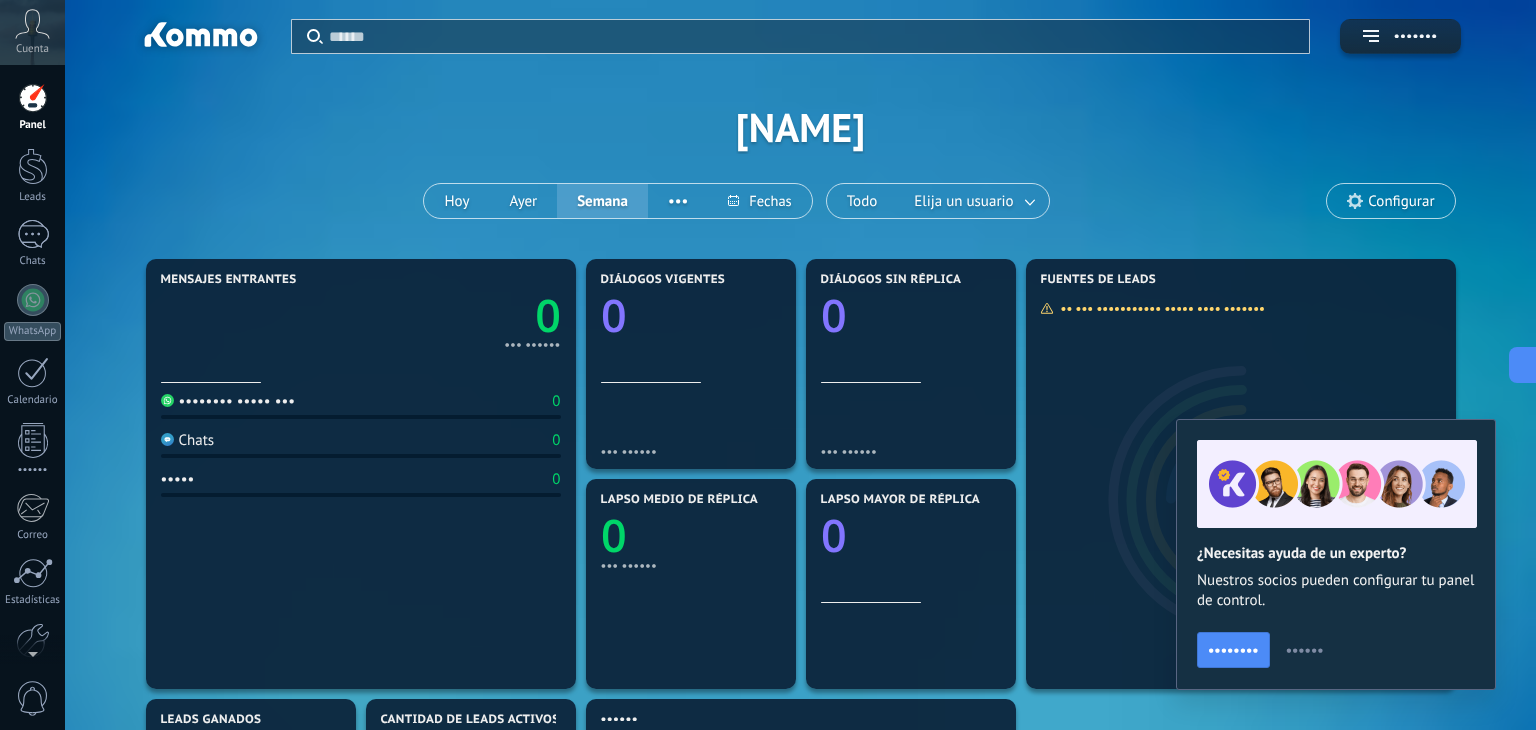 click on "••••••" at bounding box center [1305, 650] 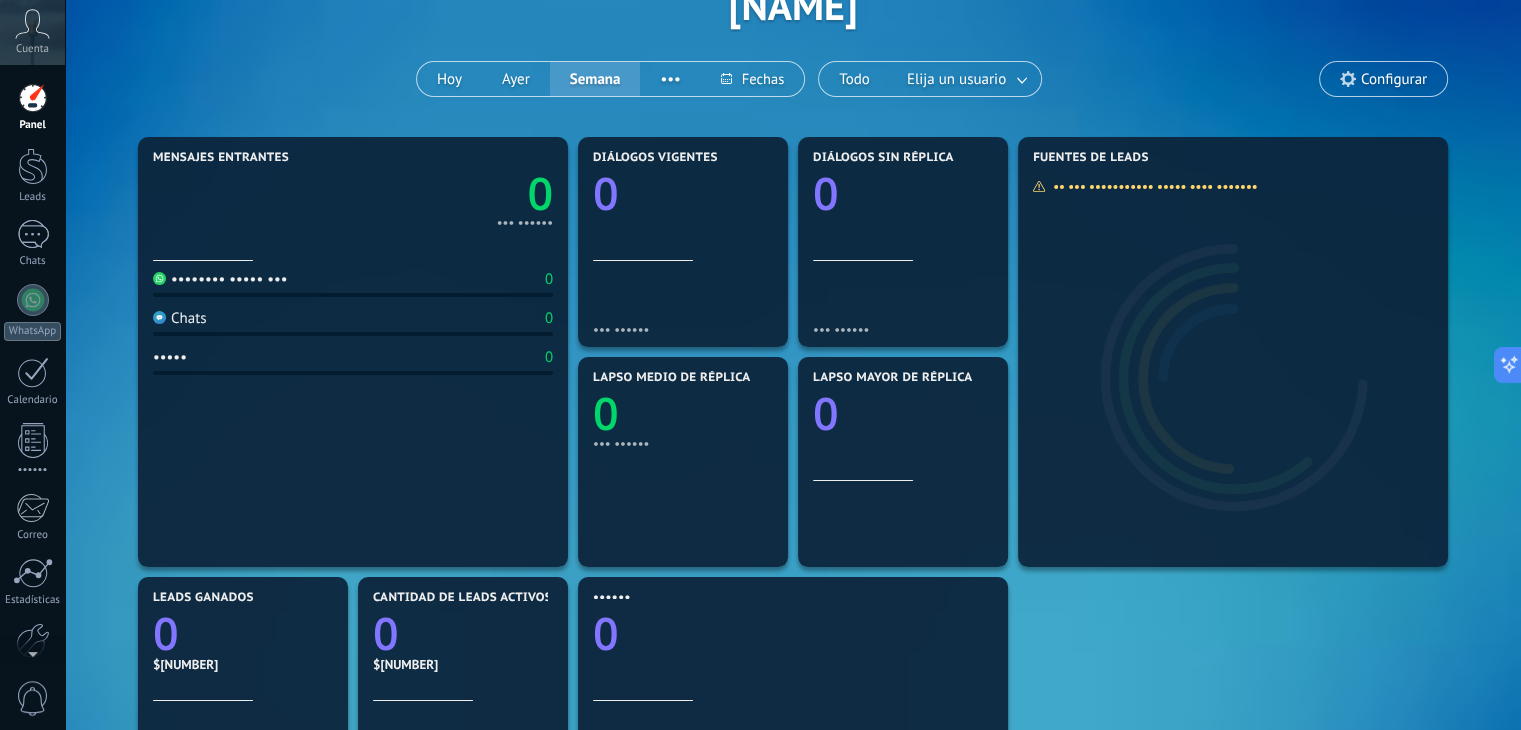 scroll, scrollTop: 0, scrollLeft: 0, axis: both 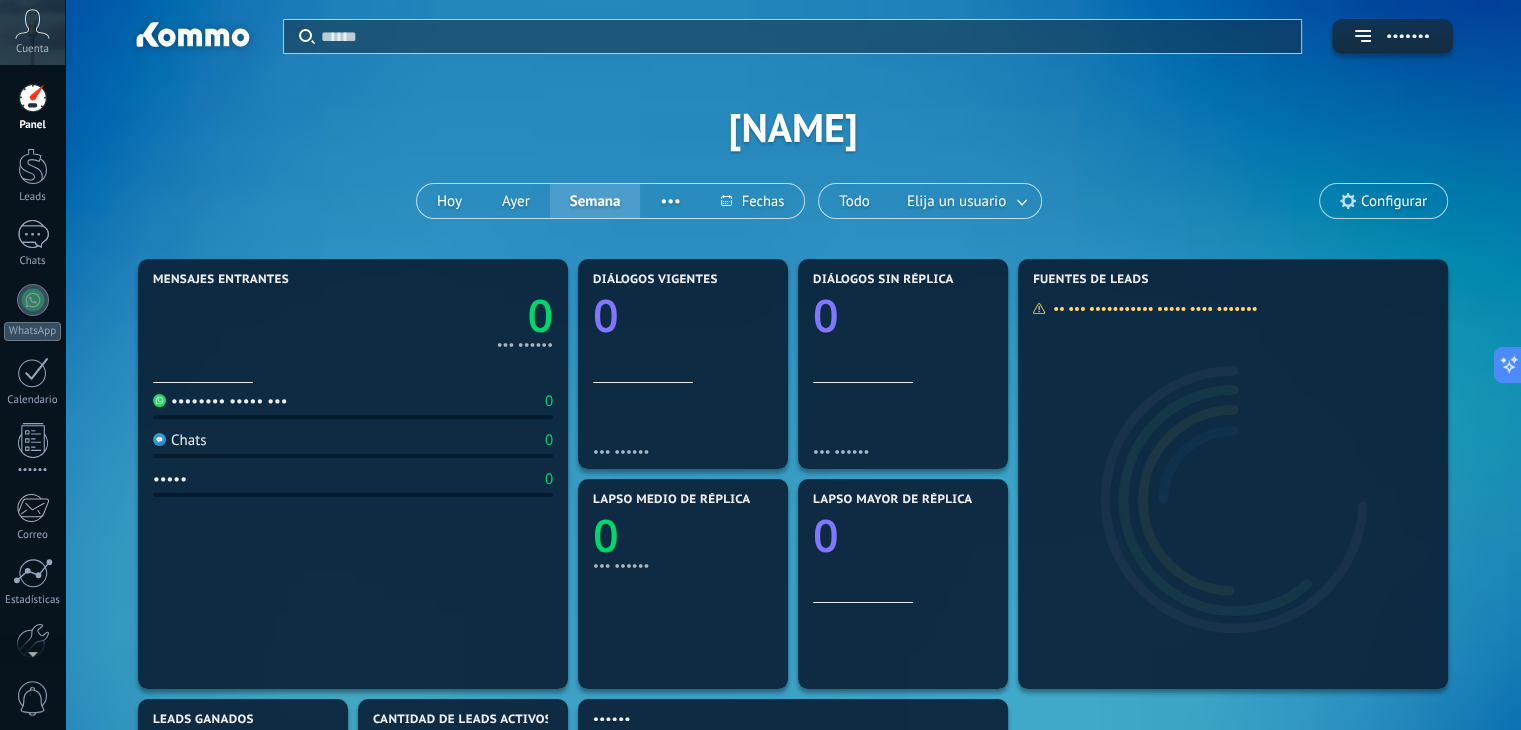 click on "Configurar" at bounding box center (1383, 201) 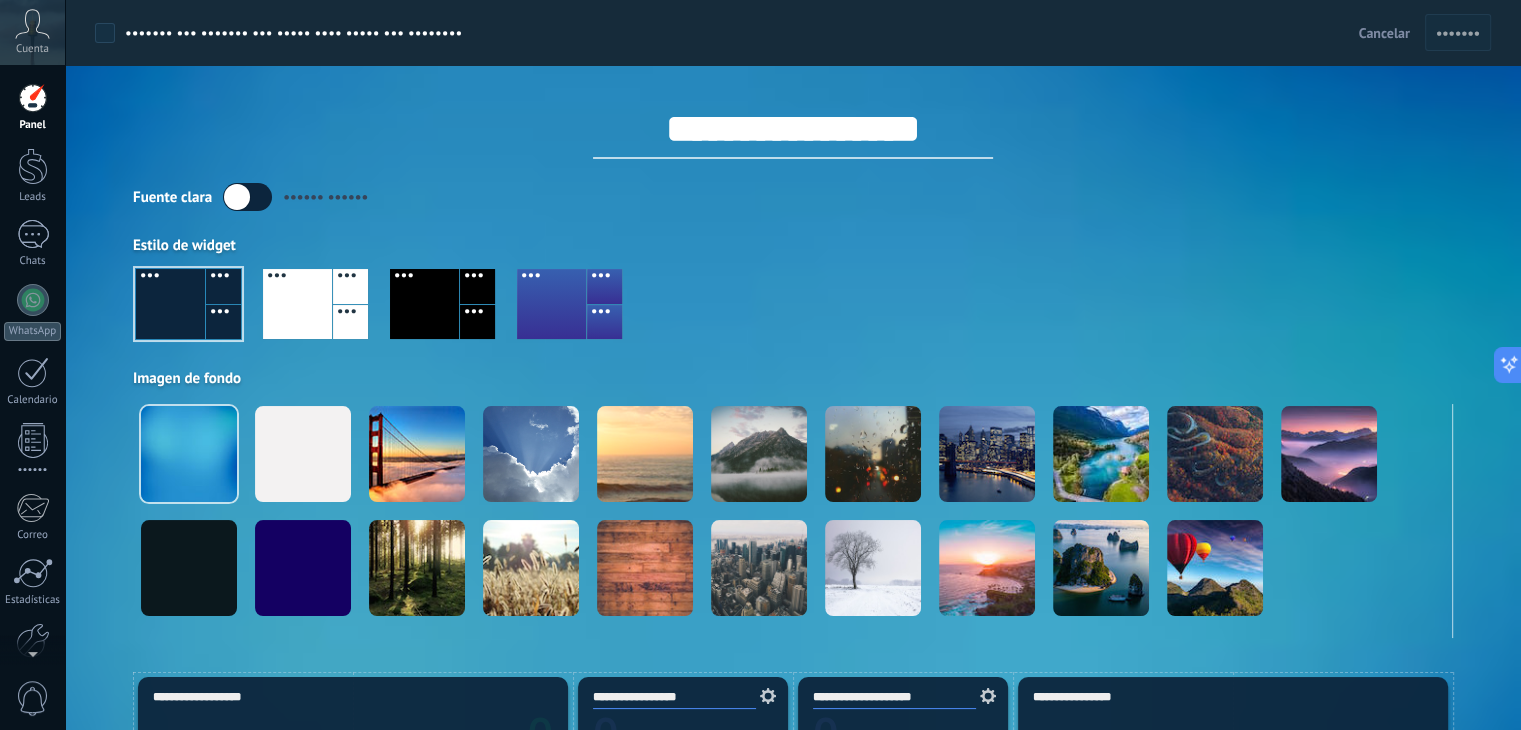 click at bounding box center (247, 197) 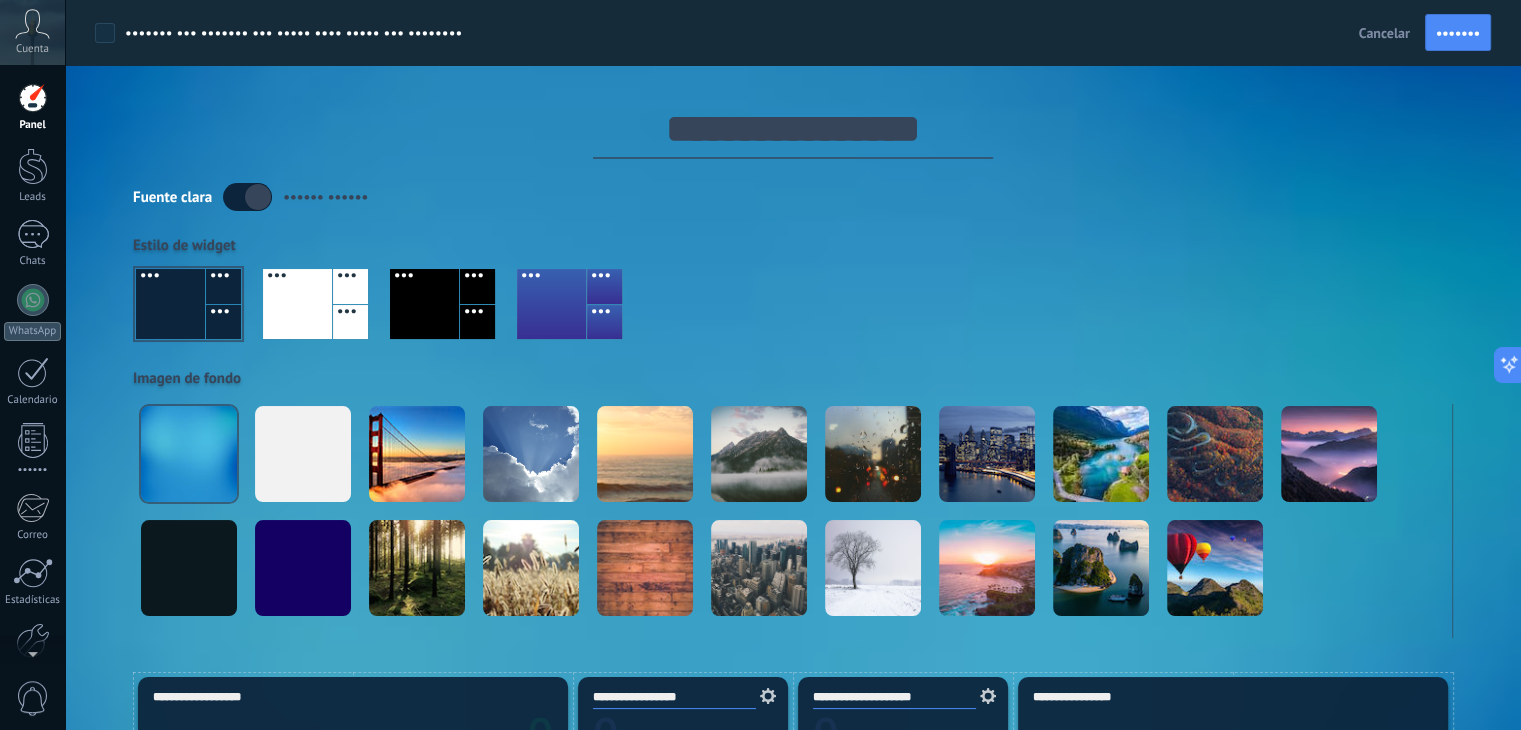 click at bounding box center [247, 197] 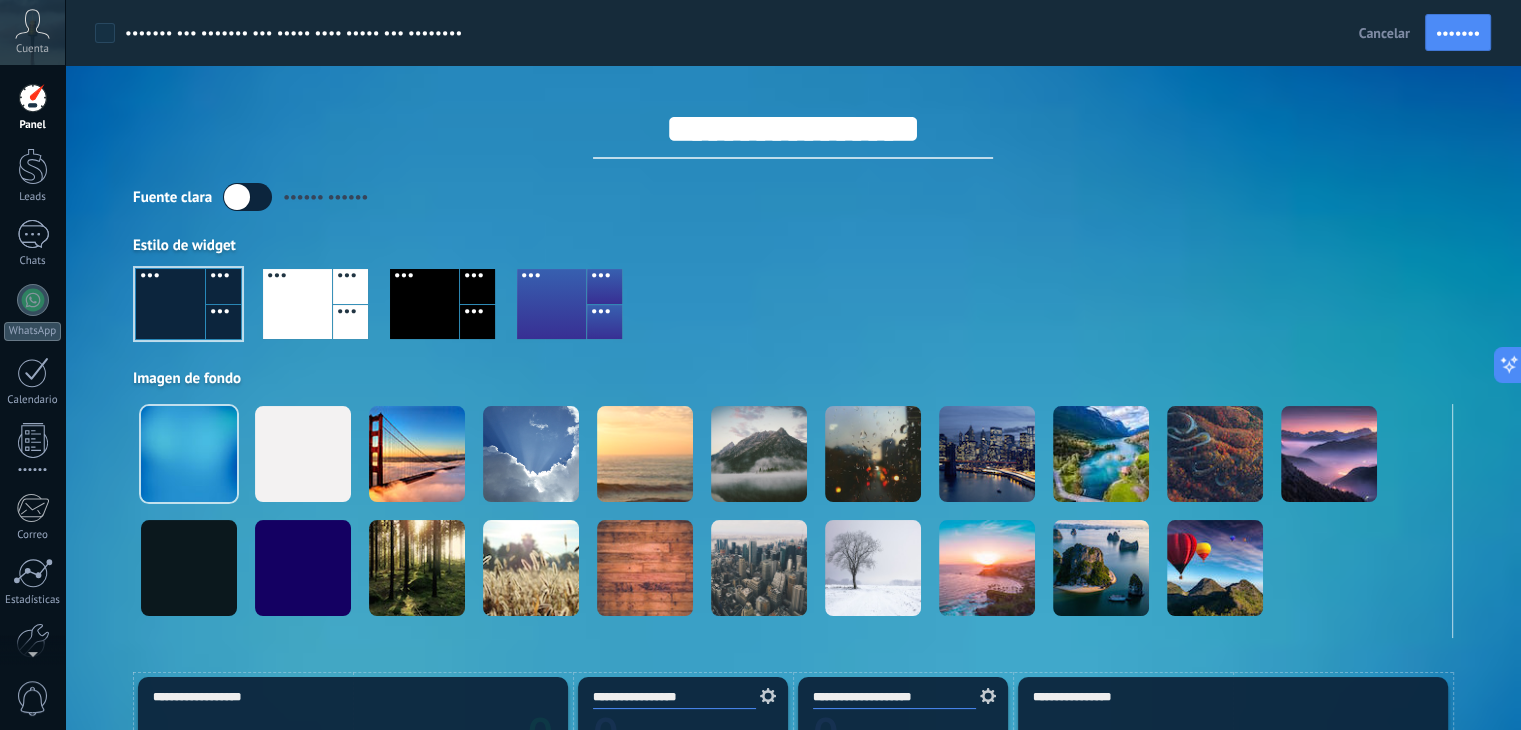 click at bounding box center [247, 197] 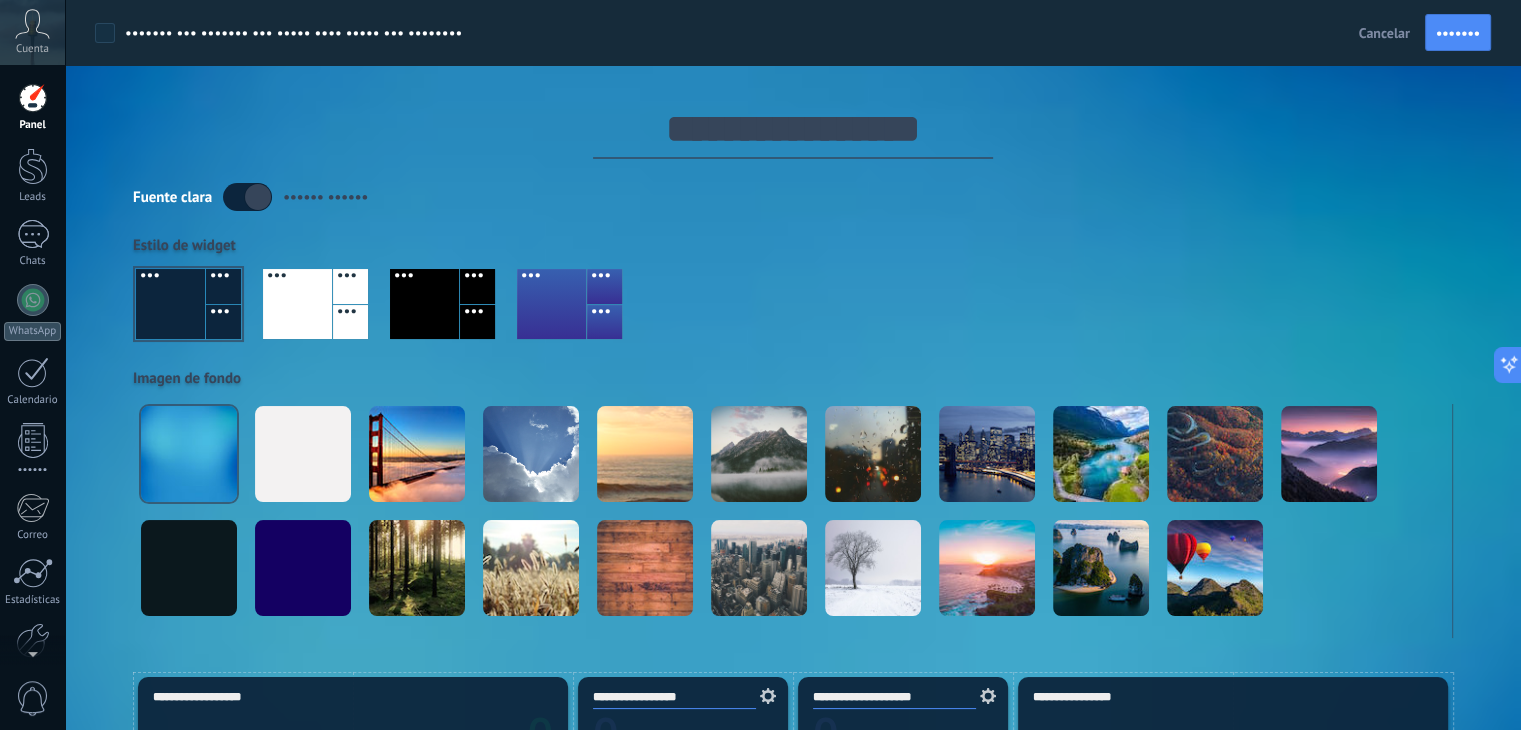 click at bounding box center [247, 197] 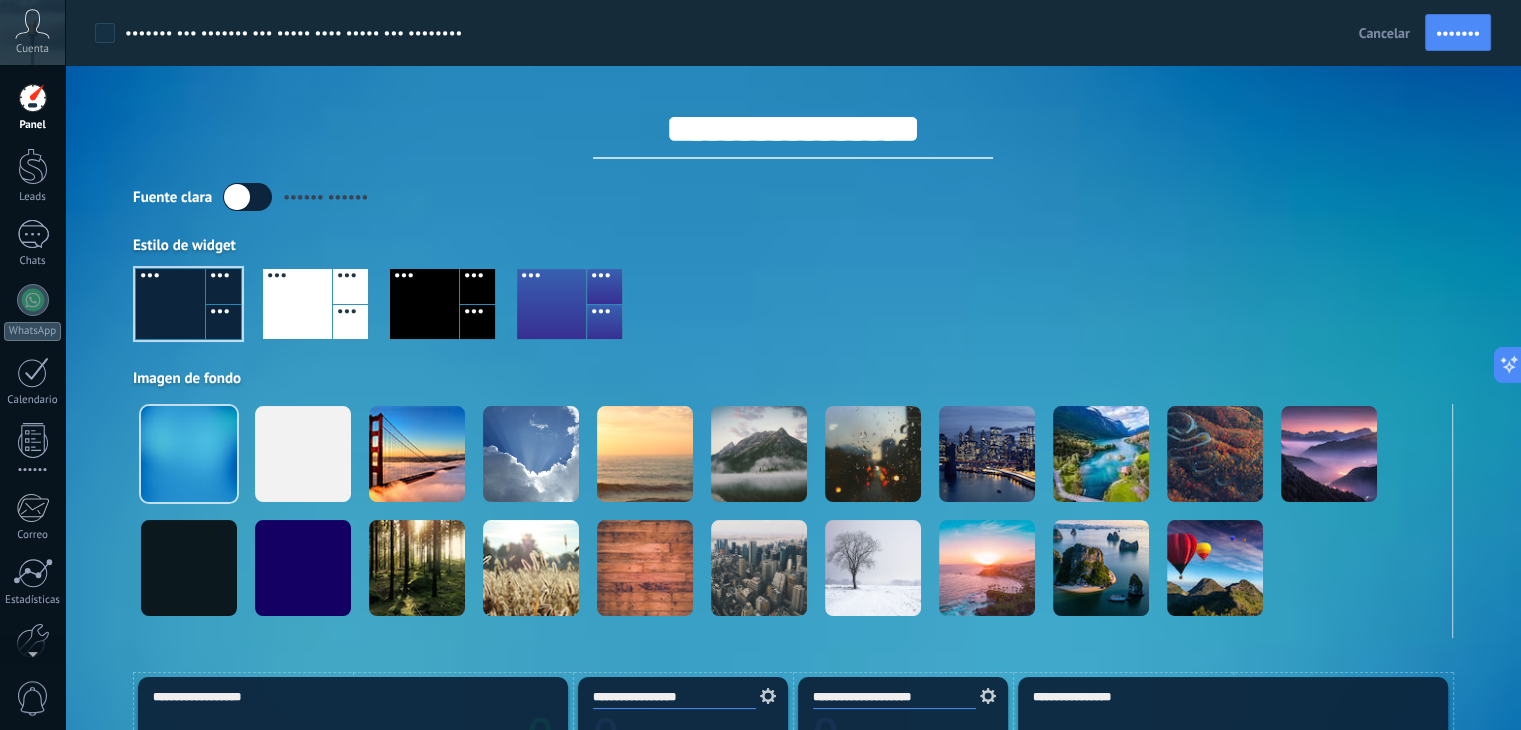 click at bounding box center (247, 197) 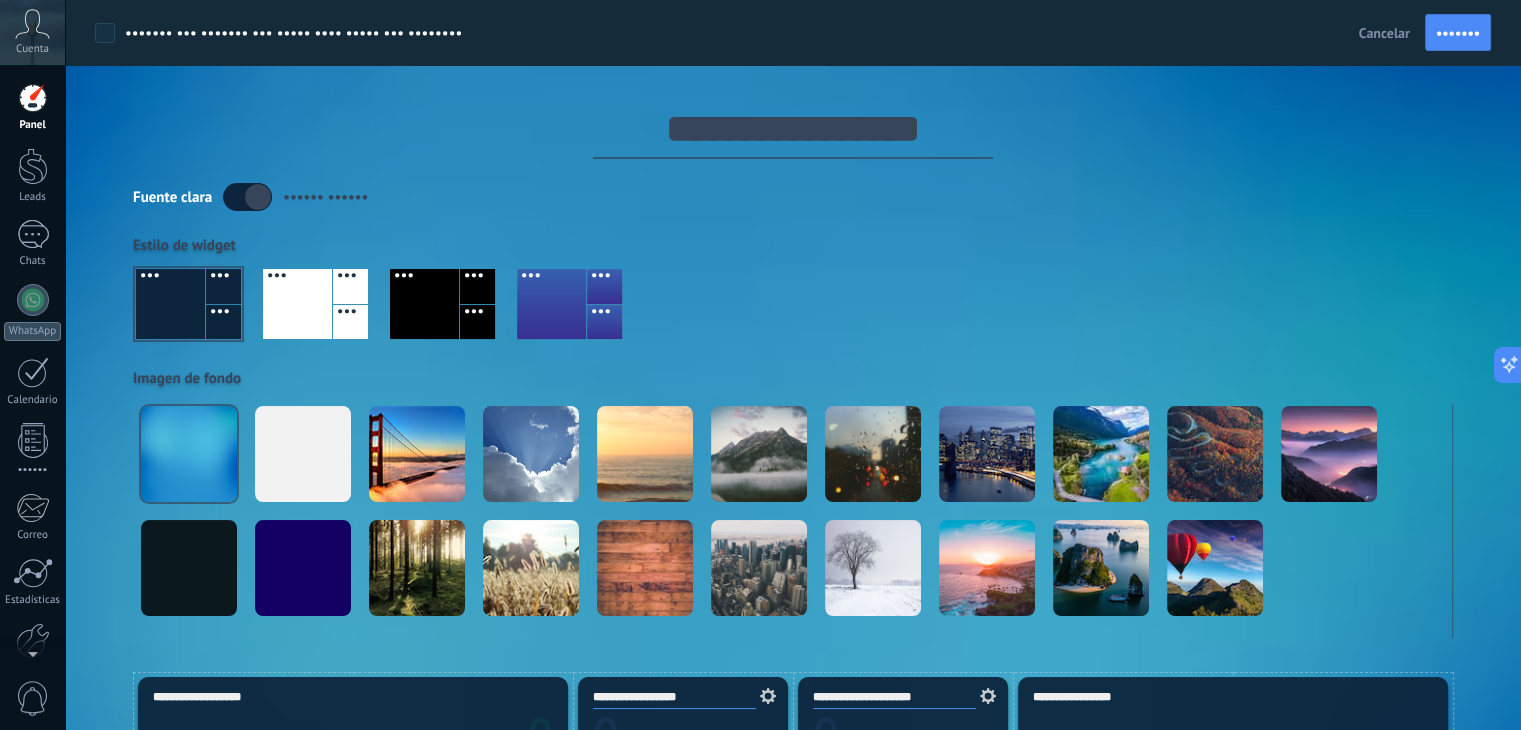 click at bounding box center (247, 197) 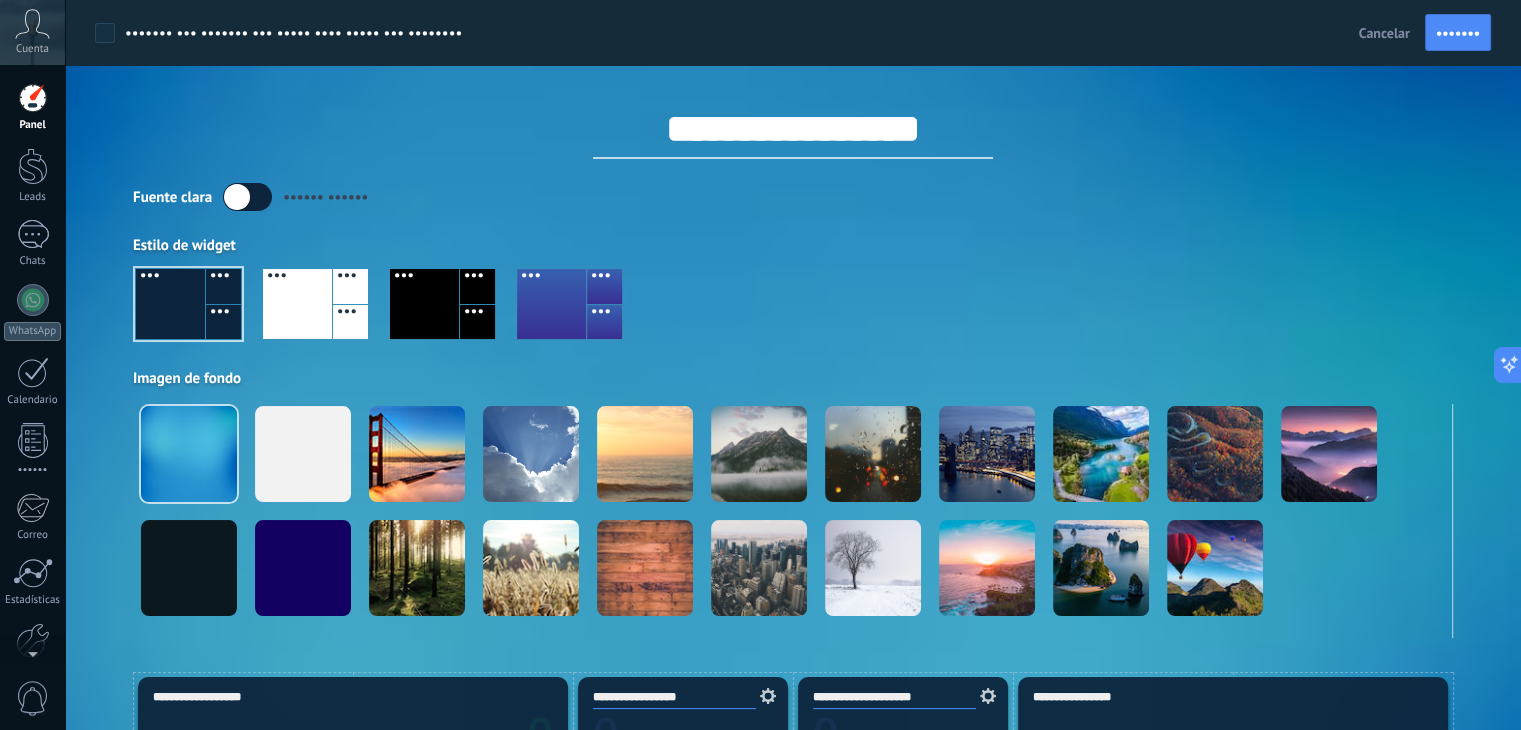 click at bounding box center (247, 197) 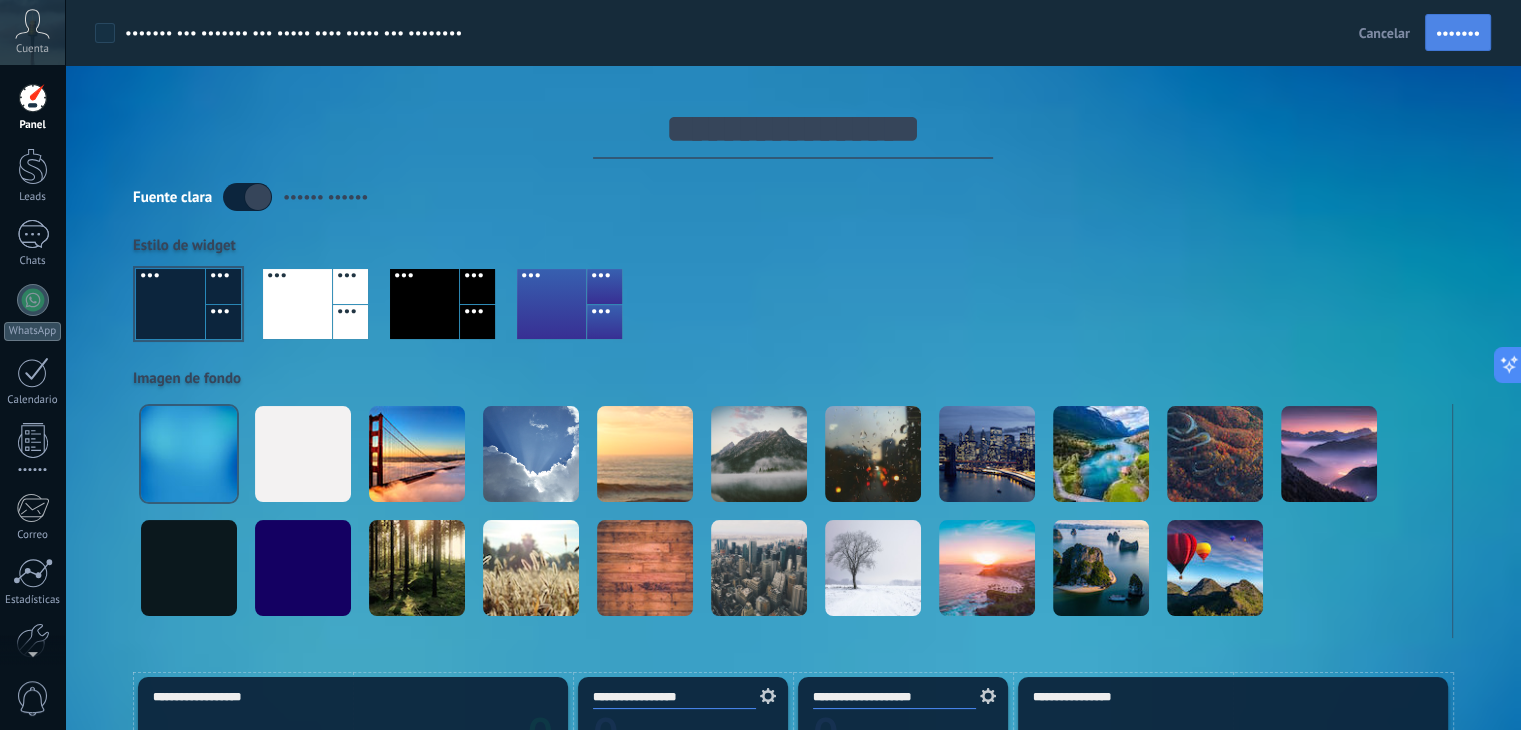 click on "•••••••" at bounding box center (1458, 33) 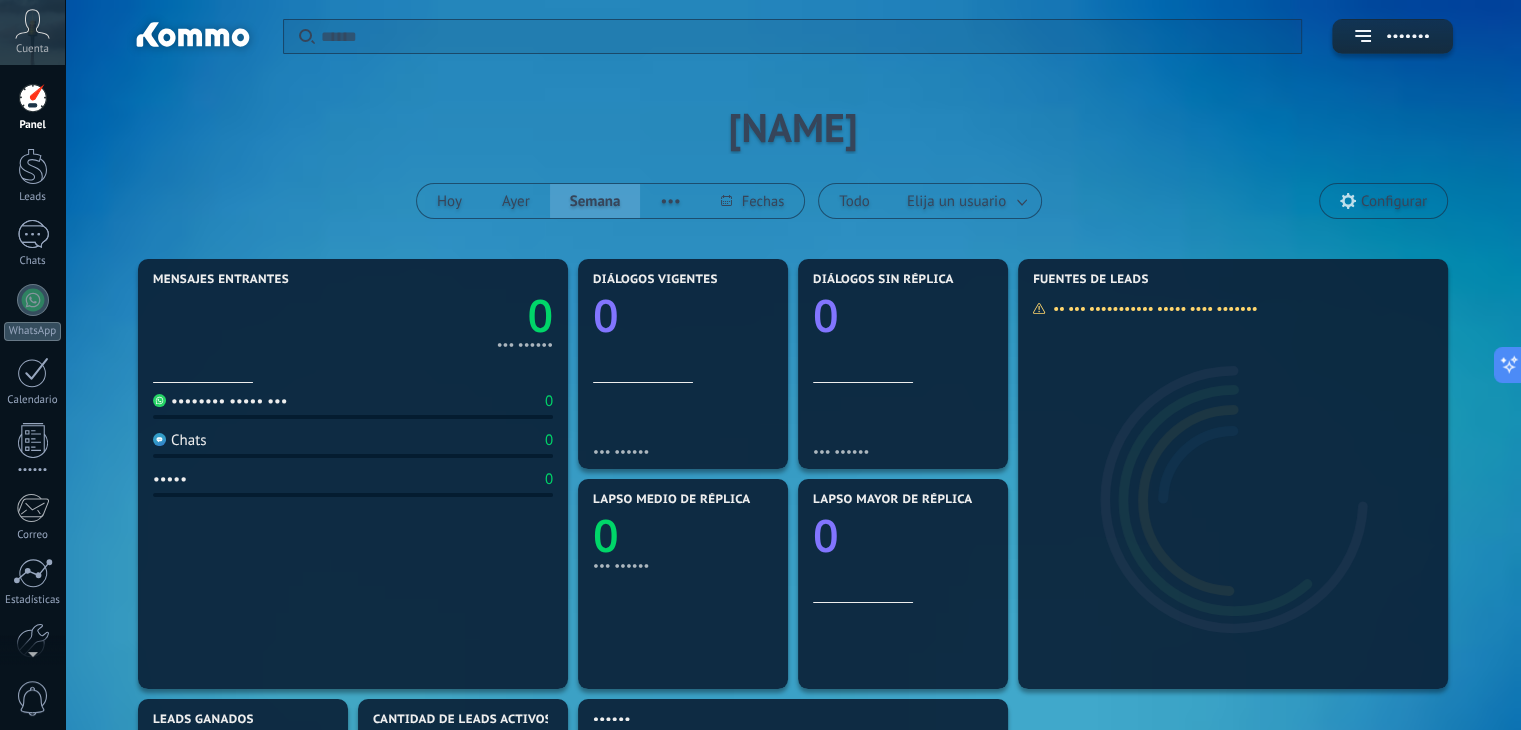 click on "Configurar" at bounding box center (1383, 201) 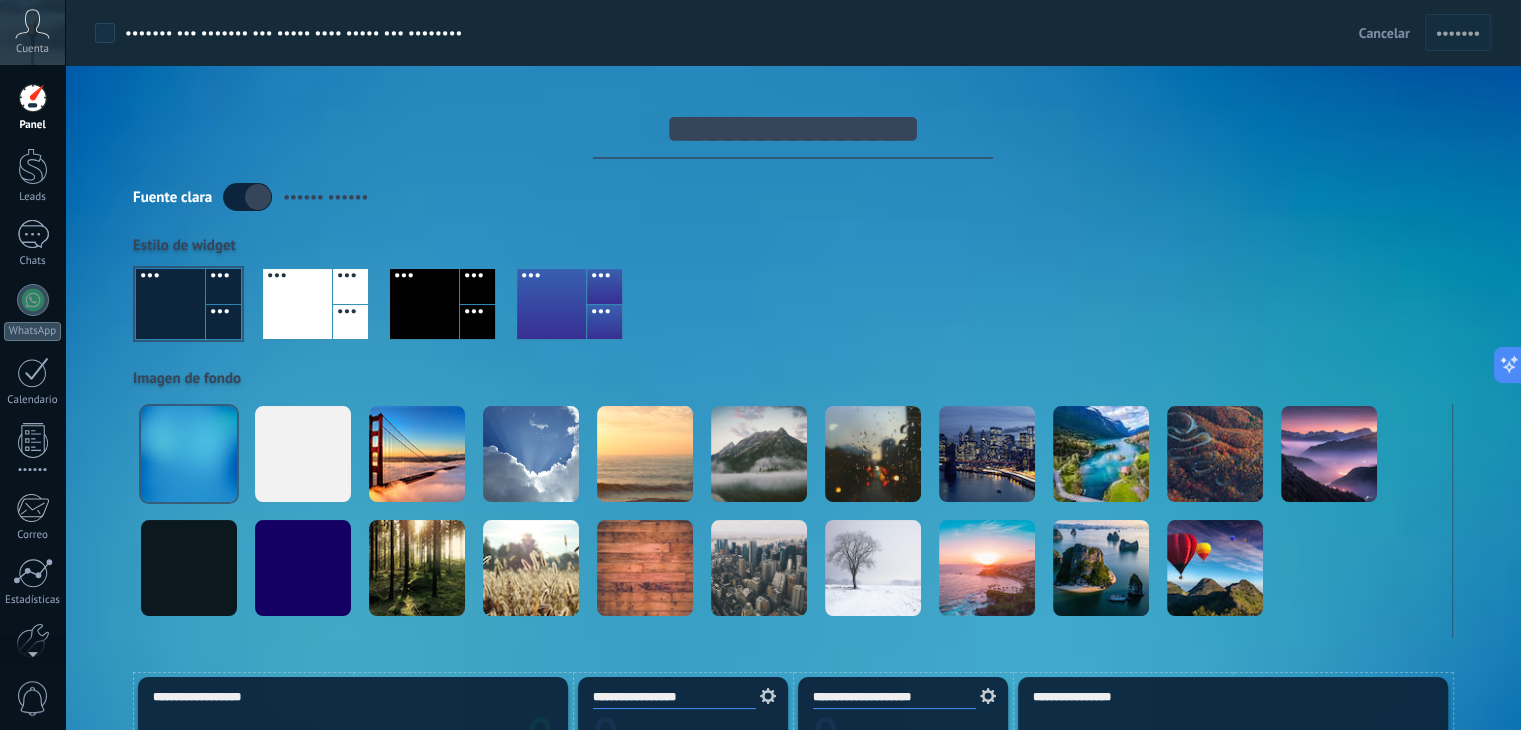 click at bounding box center [247, 197] 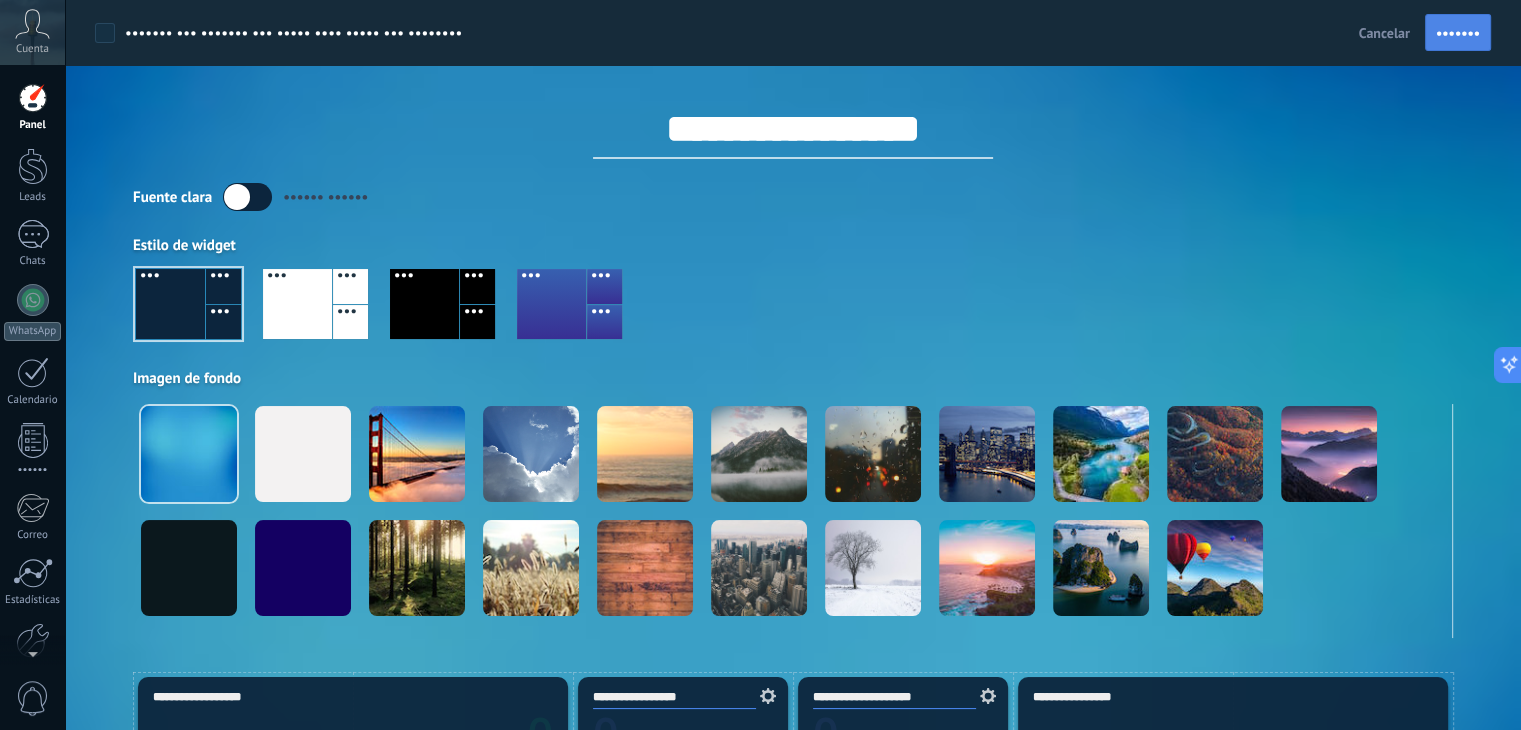 click on "•••••••" at bounding box center [1458, 33] 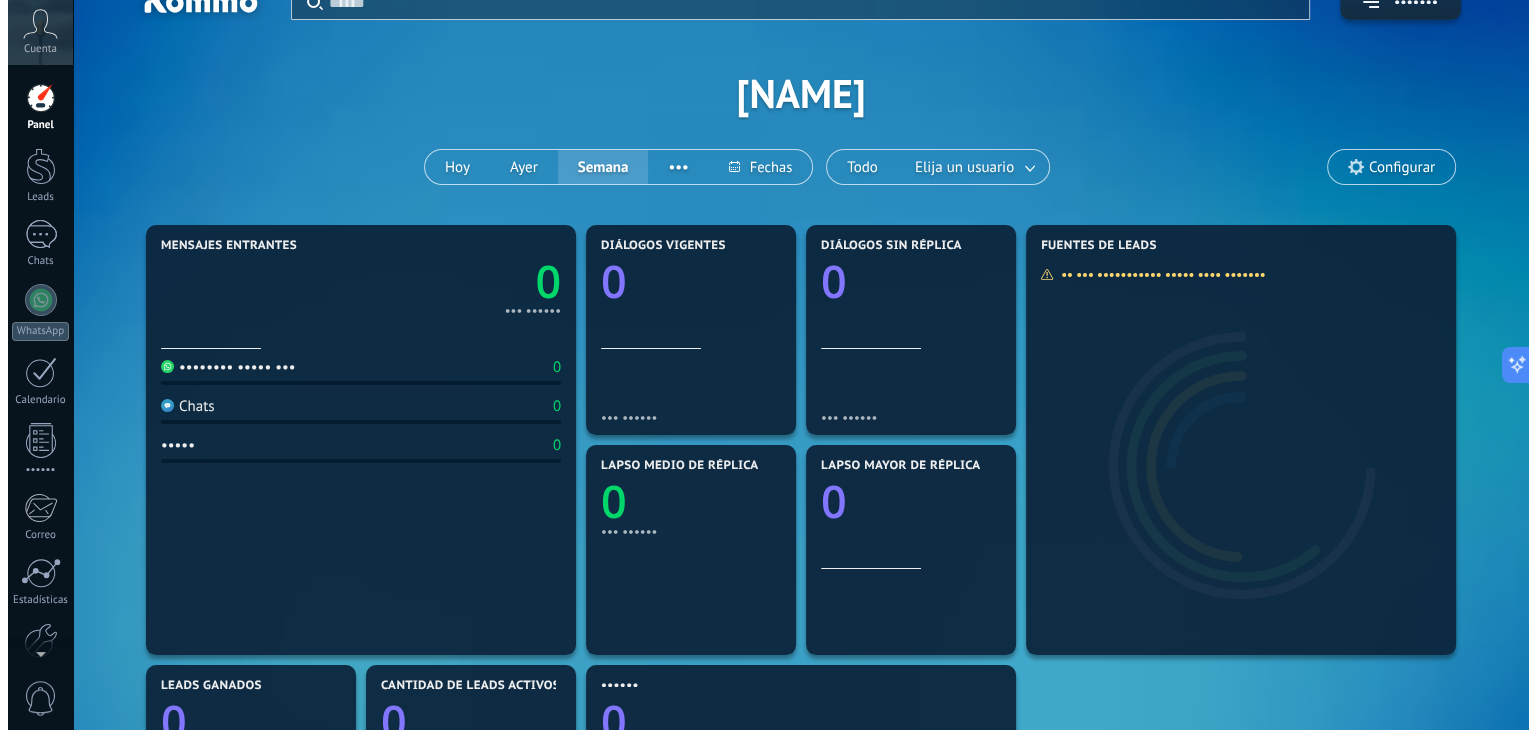 scroll, scrollTop: 0, scrollLeft: 0, axis: both 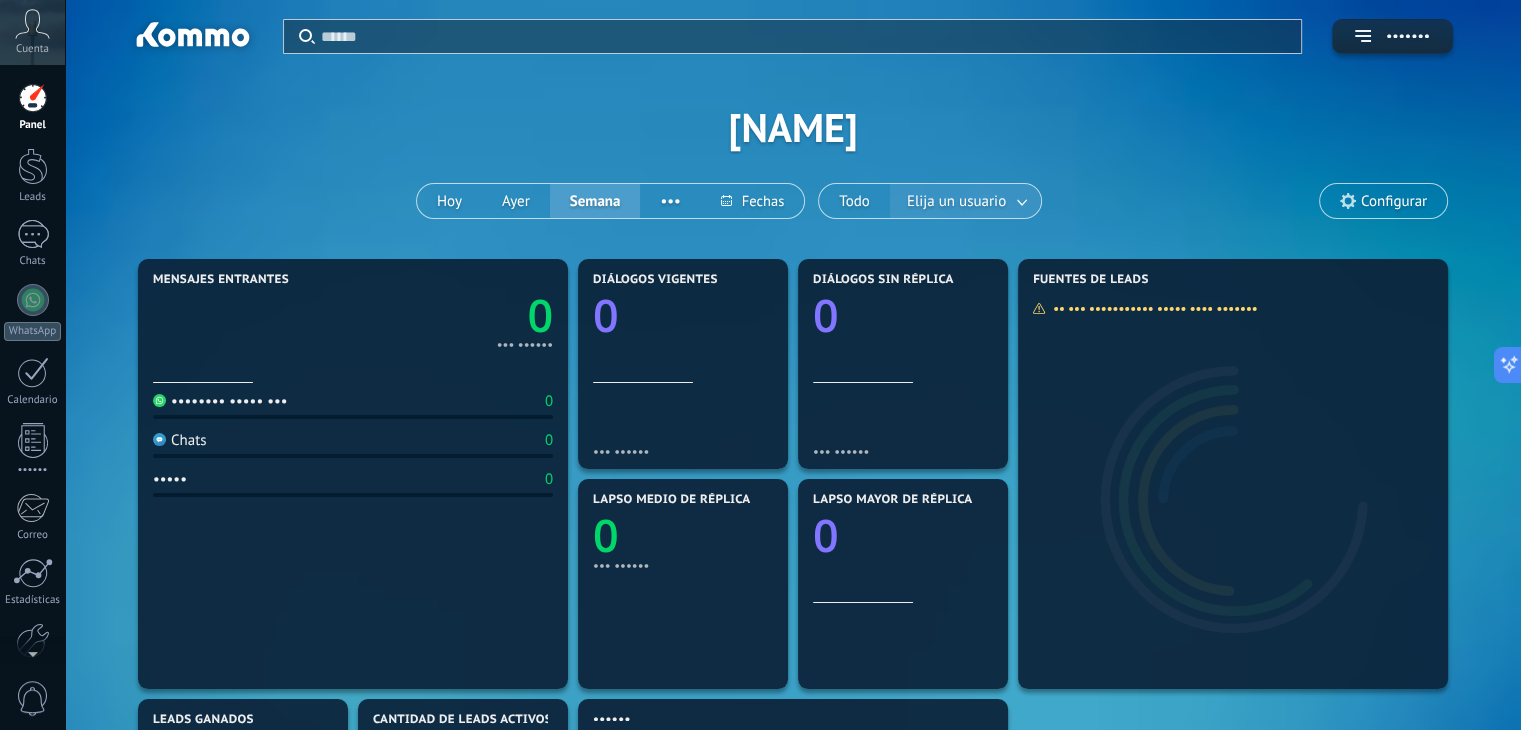 click on "Elija un usuario" at bounding box center (956, 201) 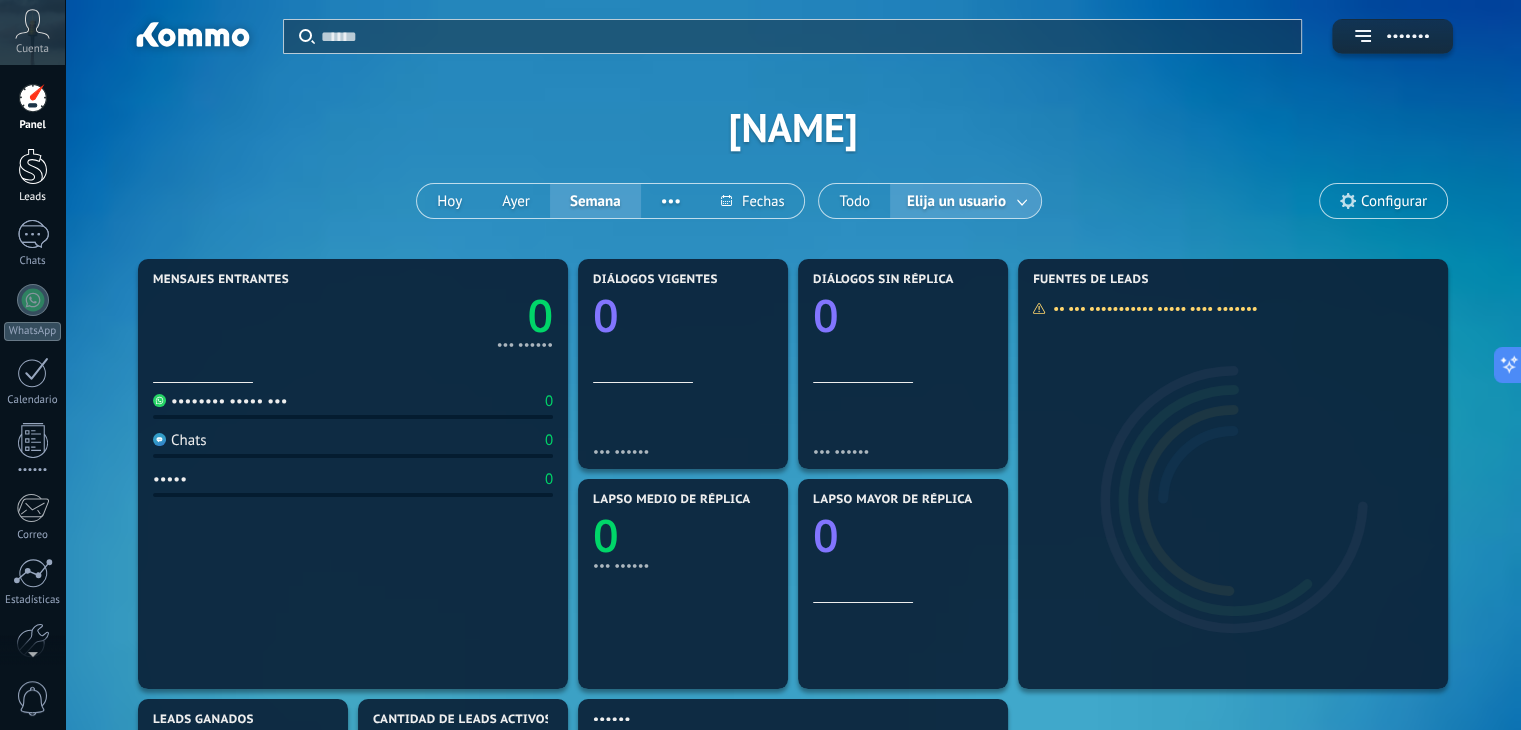 click at bounding box center [33, 166] 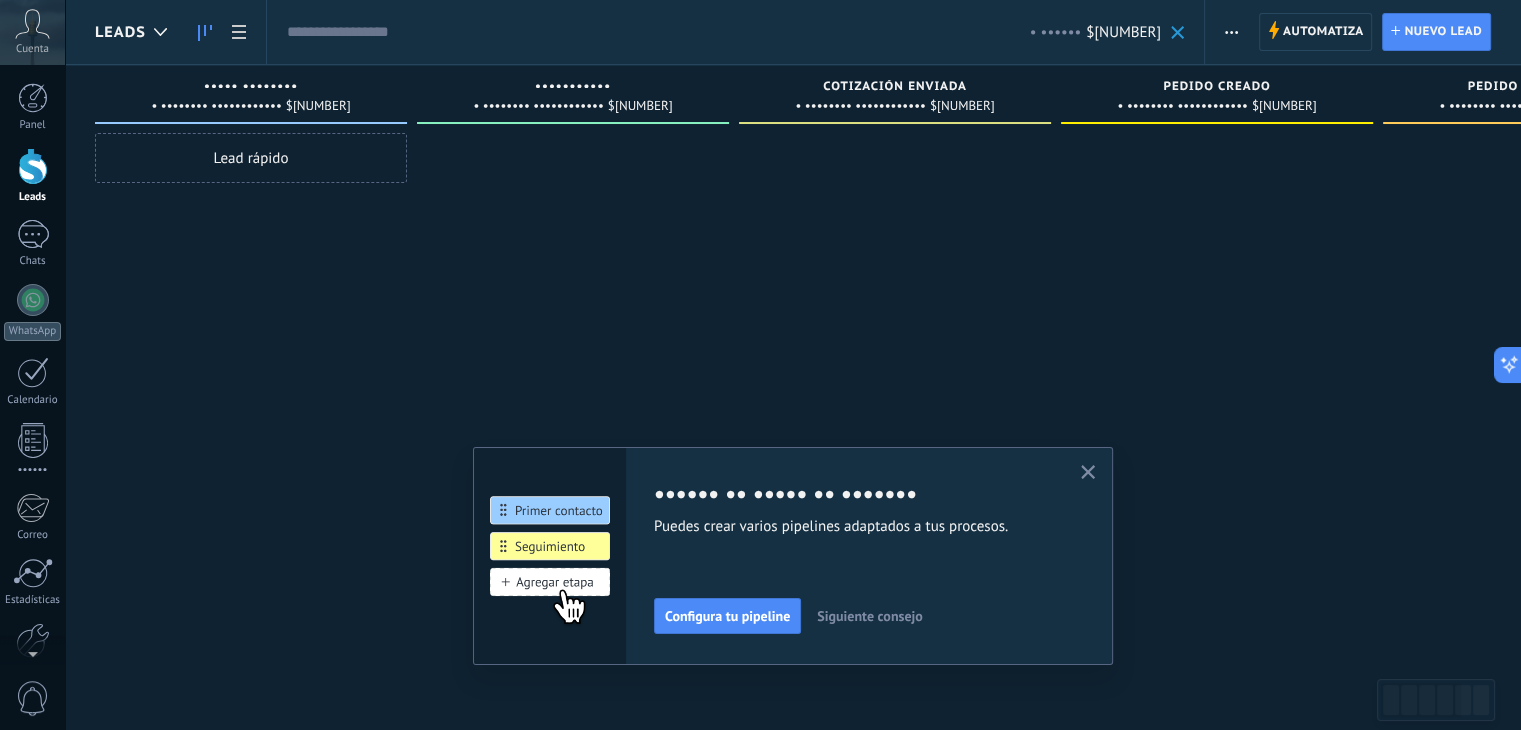 click at bounding box center [1088, 472] 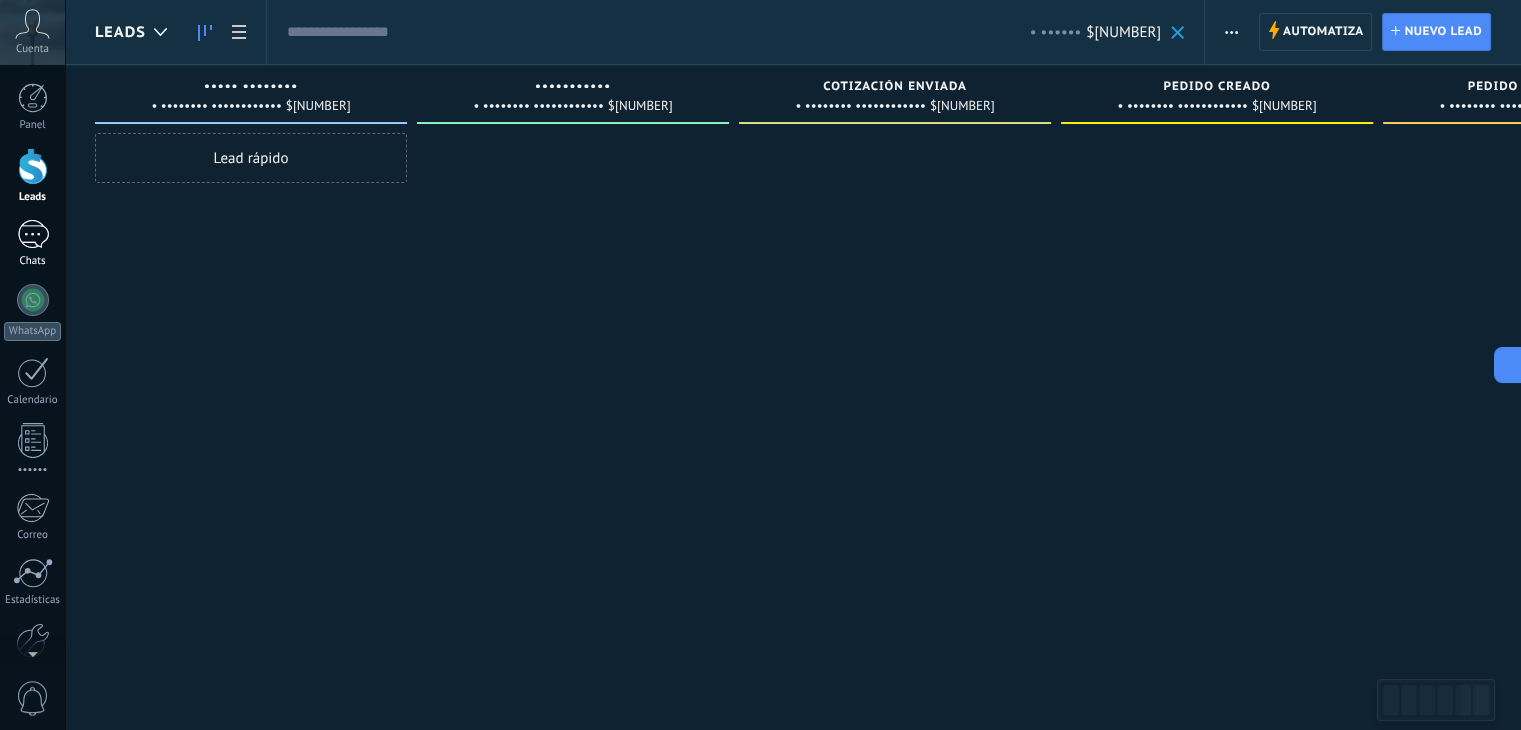 click at bounding box center [33, 234] 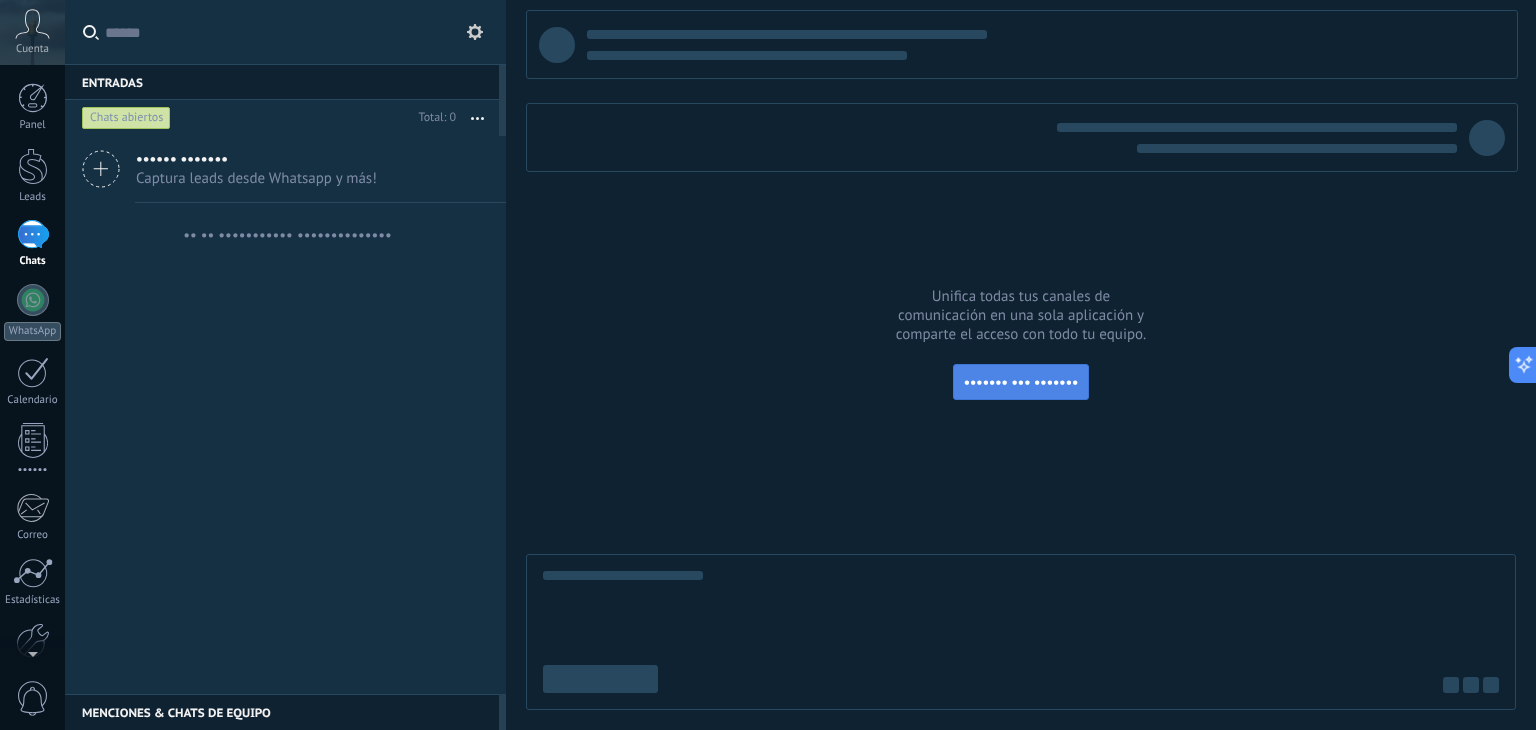 click on "••••••• ••• •••••••" at bounding box center (1021, 382) 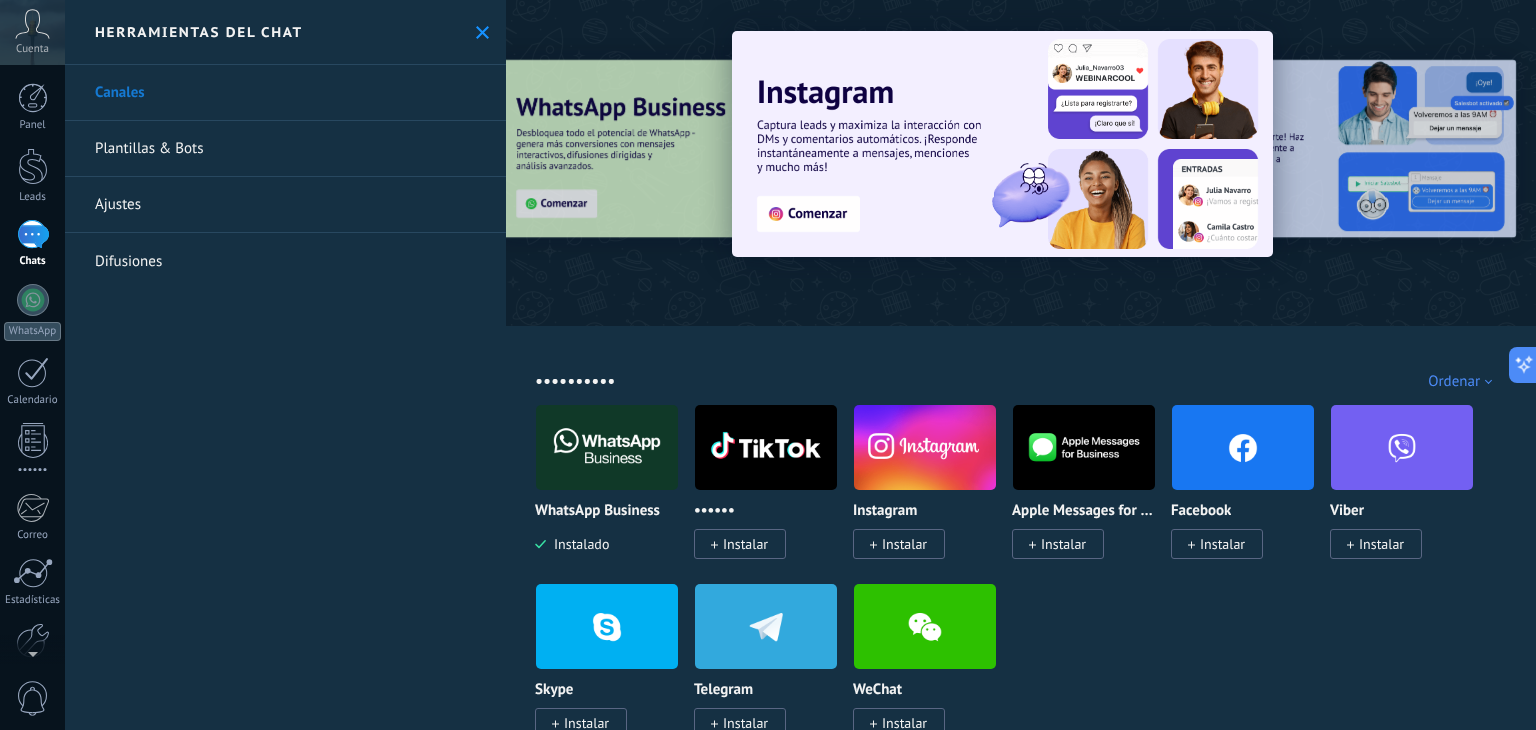 click on "Instalar" at bounding box center [1222, 544] 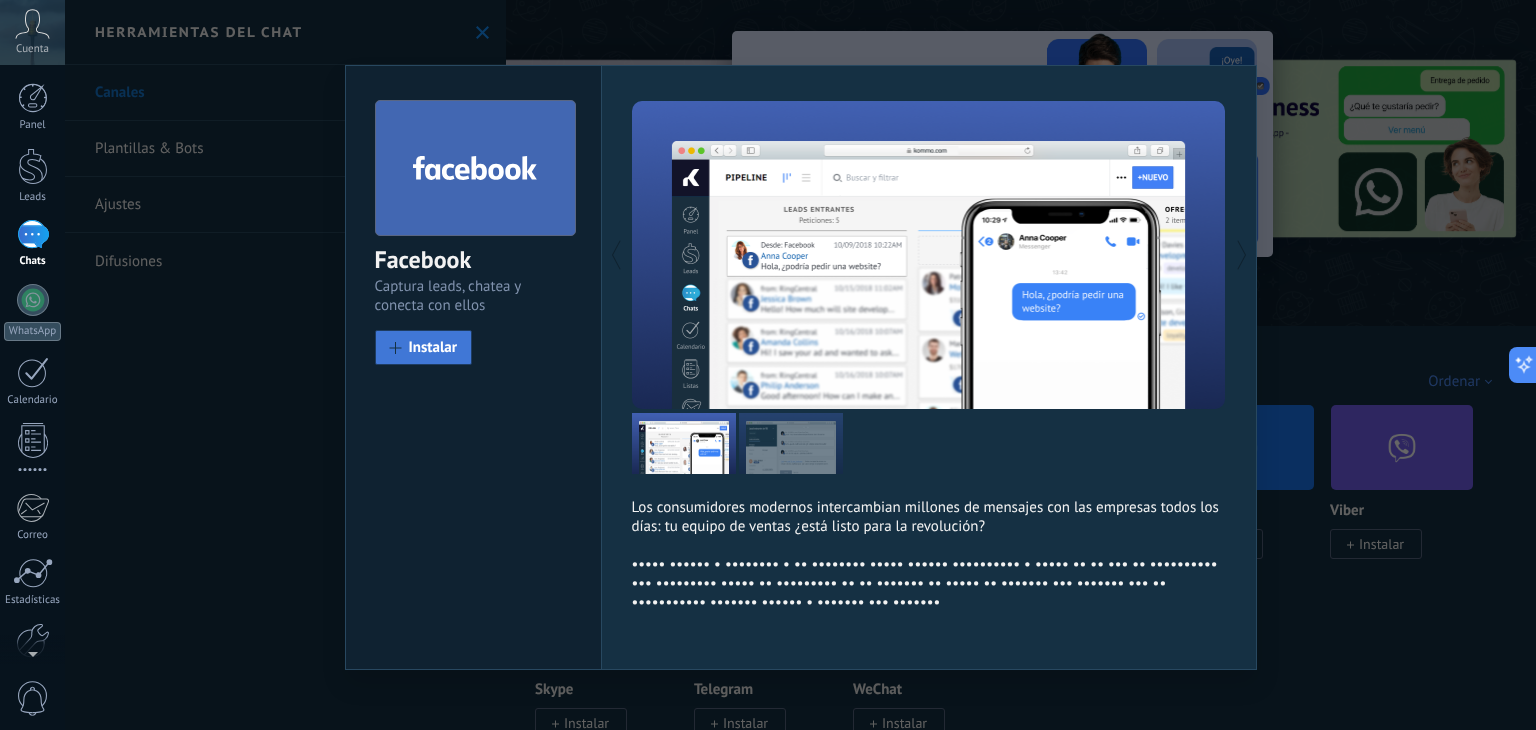 click on "Instalar" at bounding box center (433, 347) 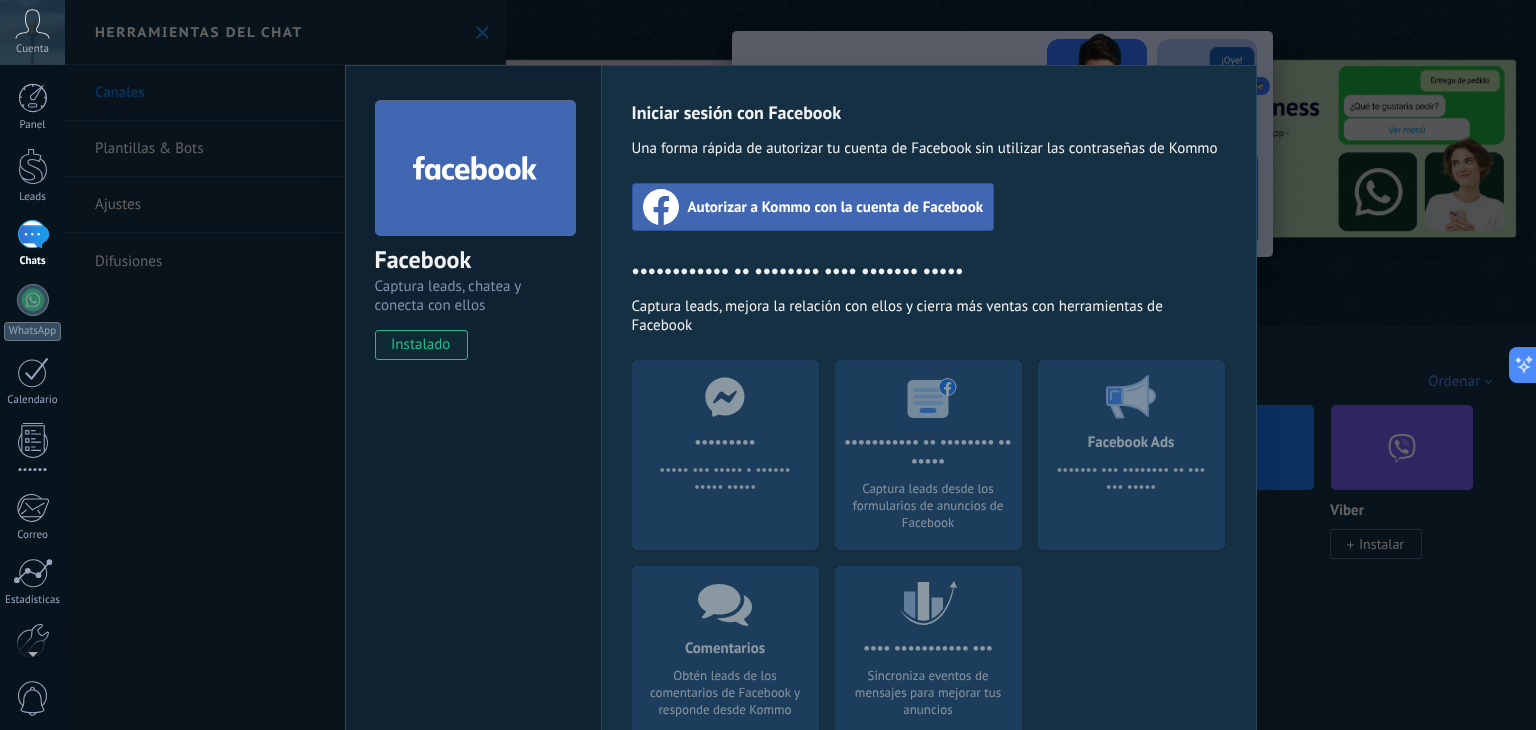 click on "Autorizar a Kommo con la cuenta de Facebook" at bounding box center (836, 207) 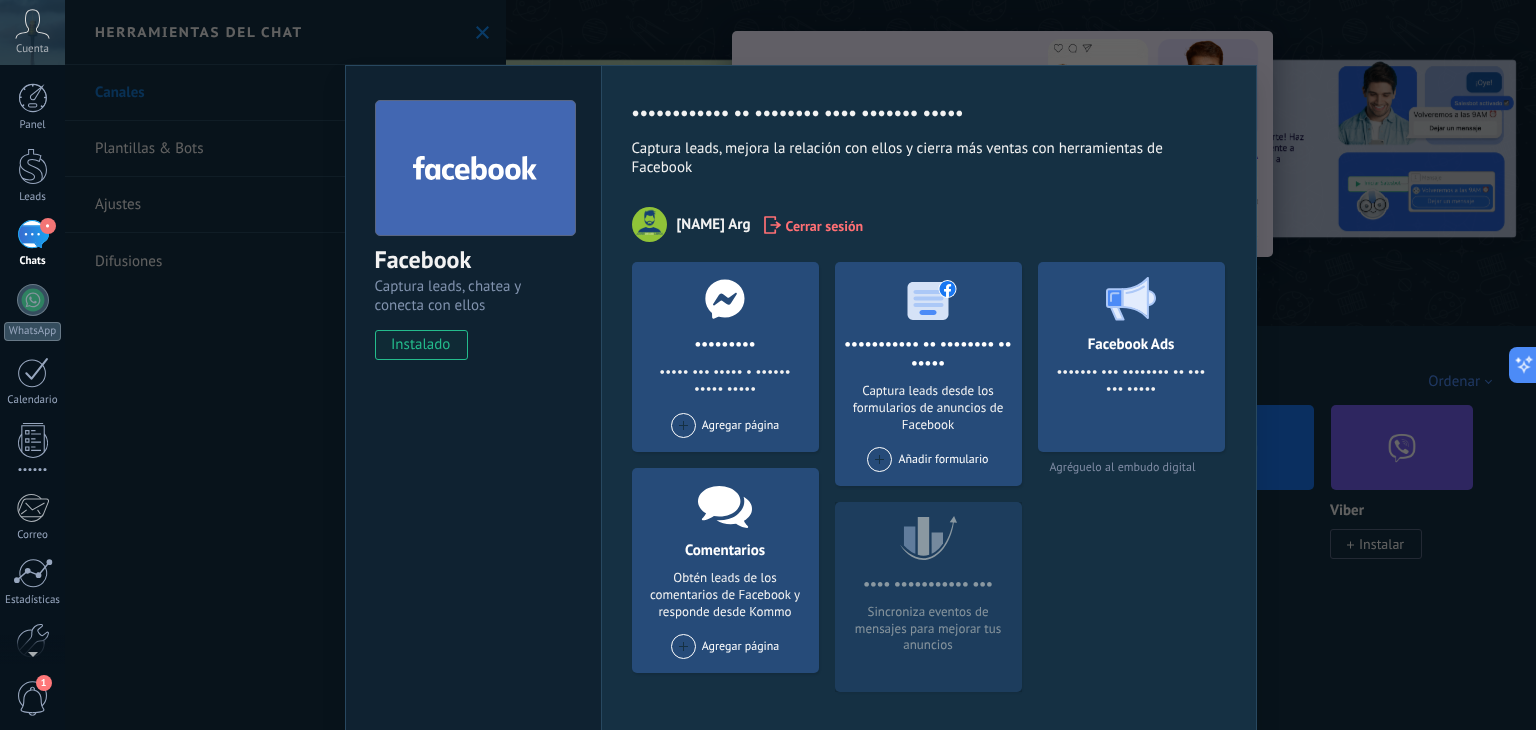 click on "•••••••• ••••••• •••••• •••••• • ••••••• ••• ••••• ••••••••• ••••••••••• •••••••••••• •• •••••••• •••• ••••••• ••••• ••••••• •••••• •••••• •• •••••••• ••• ••••• • •••••• ••• •••••• ••• •••••••••••• •• •••••••• •••••••••••••••• ••• •••••• •••••• ••••••••• ••••• ••• ••••• • •••••• ••••• ••••• ••••••• •••••• ••••••••••• ••••• ••••• •• ••• ••••••••••• •• •••••••• • •••••••• ••••• ••••• ••••••• •••••• ••••••••••• •• •••••••• •• ••••• ••••••• ••••• ••••• ••• ••••••••••• •• •••••••• •• •••••••• •••••• •••••••••• •••• ••••••••••• ••• •••••••••• ••••••• •• •••••••• •••• ••••••• ••• •••••••• •••••••• ••• ••••••• ••• •••••••• •• ••• ••• ••••• ••••••••• •• •••••• ••••••• •••" at bounding box center [800, 365] 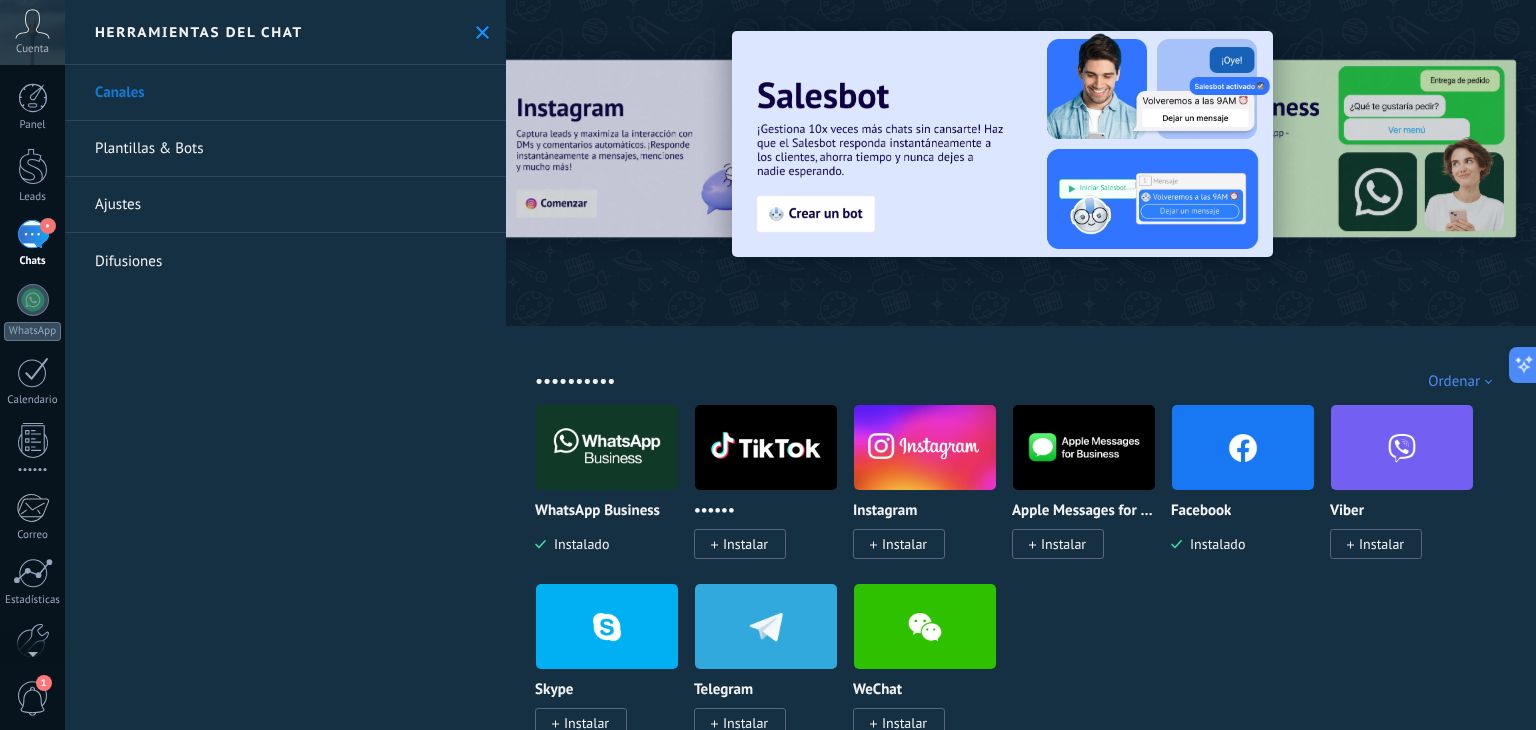click on "Instalar" at bounding box center [904, 544] 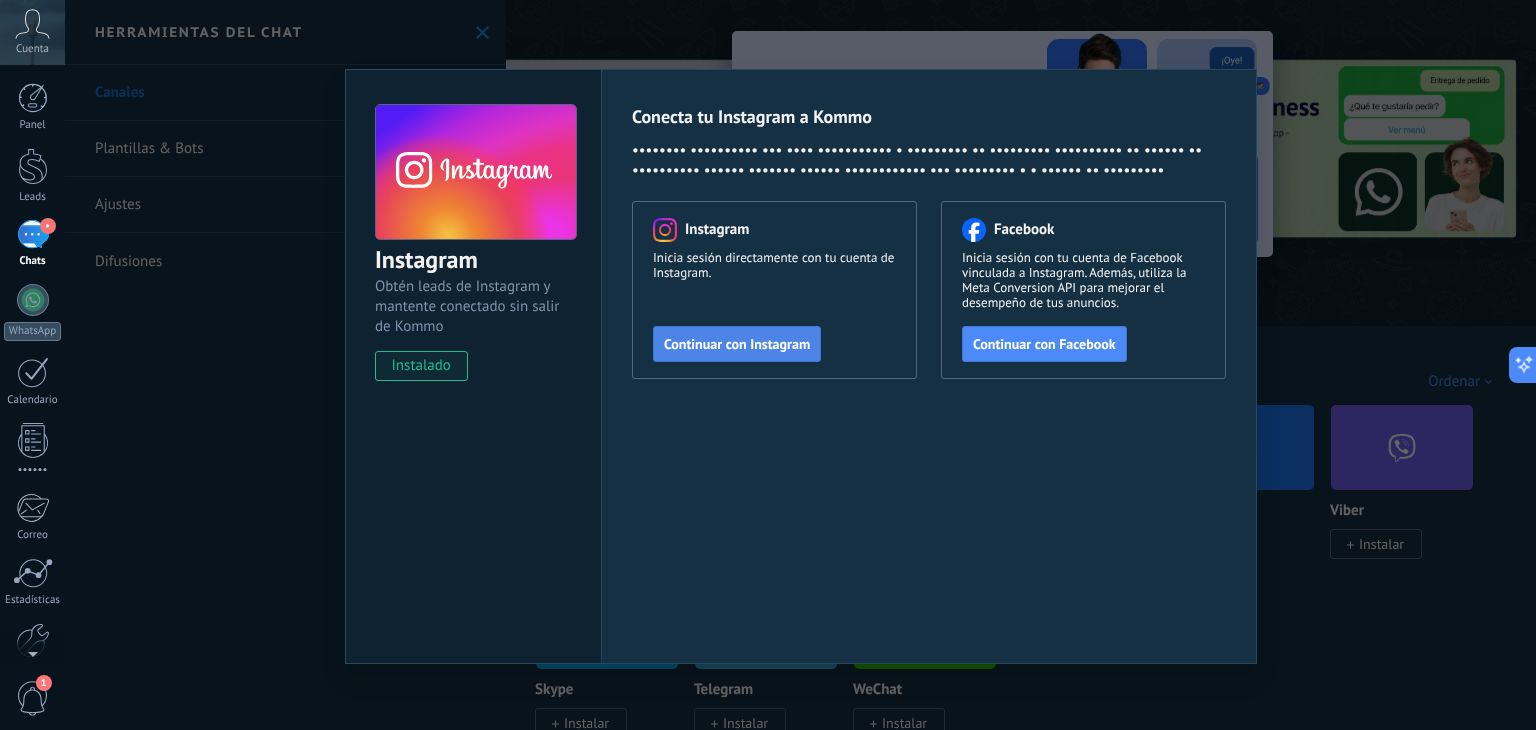 click on "Continuar con Instagram" at bounding box center [737, 344] 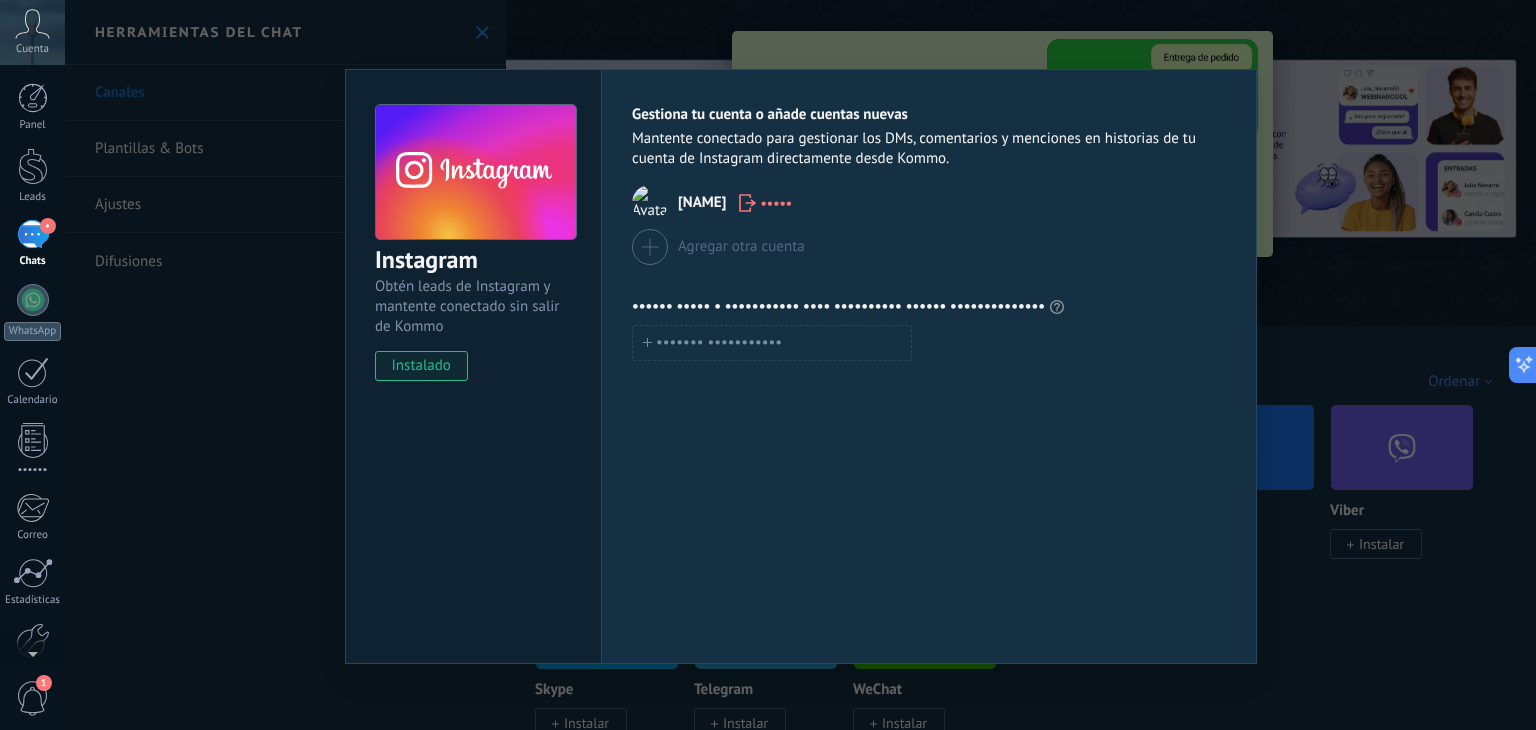 click on "Instagram Obtén leads de Instagram y mantente conectado sin salir de Kommo instalado Gestiona tu cuenta o añade cuentas nuevas Mantente conectado para gestionar los DMs, comentarios y menciones en historias de tu cuenta de Instagram directamente desde Kommo. [NAME] Salir Agregar otra cuenta Agrega hasta 4 Rompehielos para incentivar nuevas conversaciones Agregar Rompehielos" at bounding box center [800, 365] 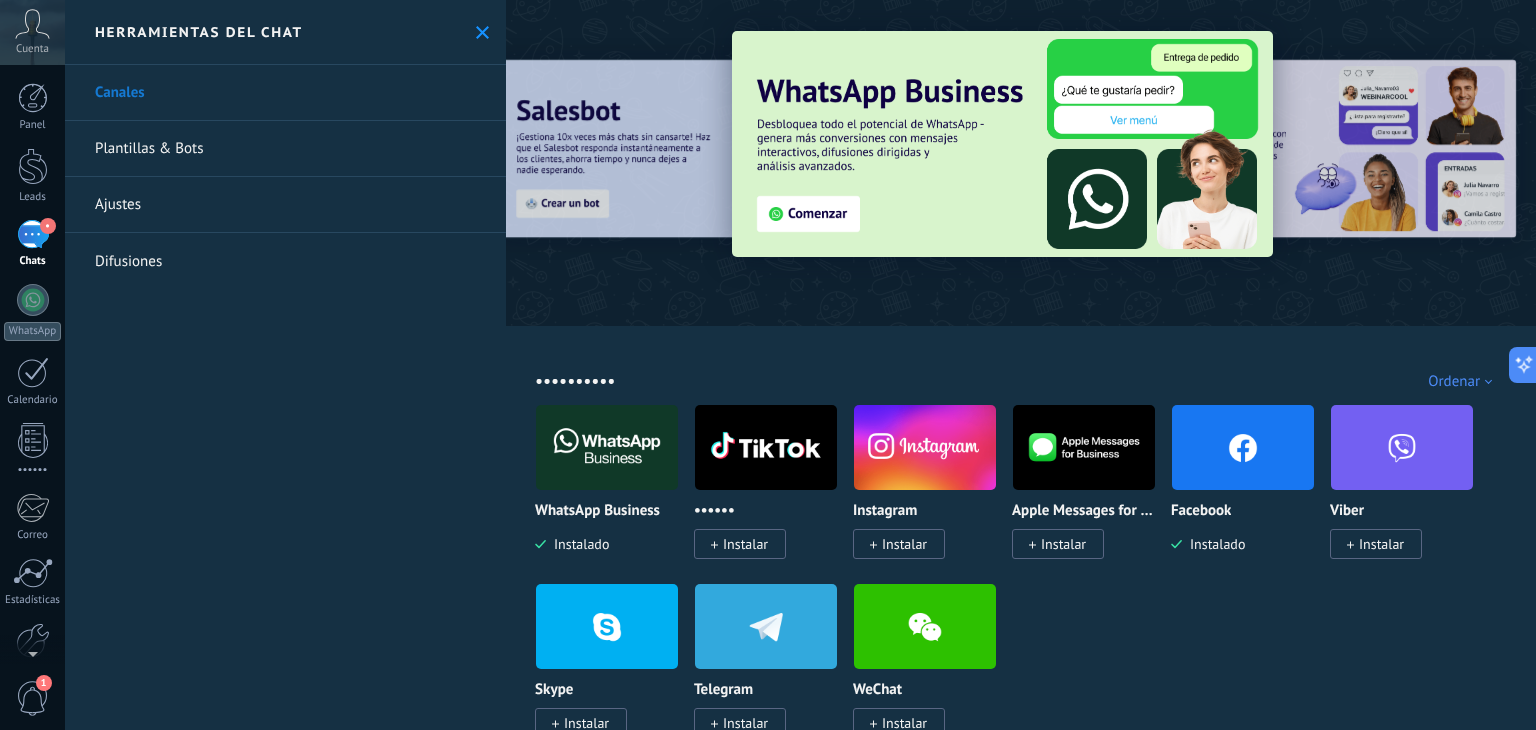 click on "Instagram Instalar" at bounding box center [932, 493] 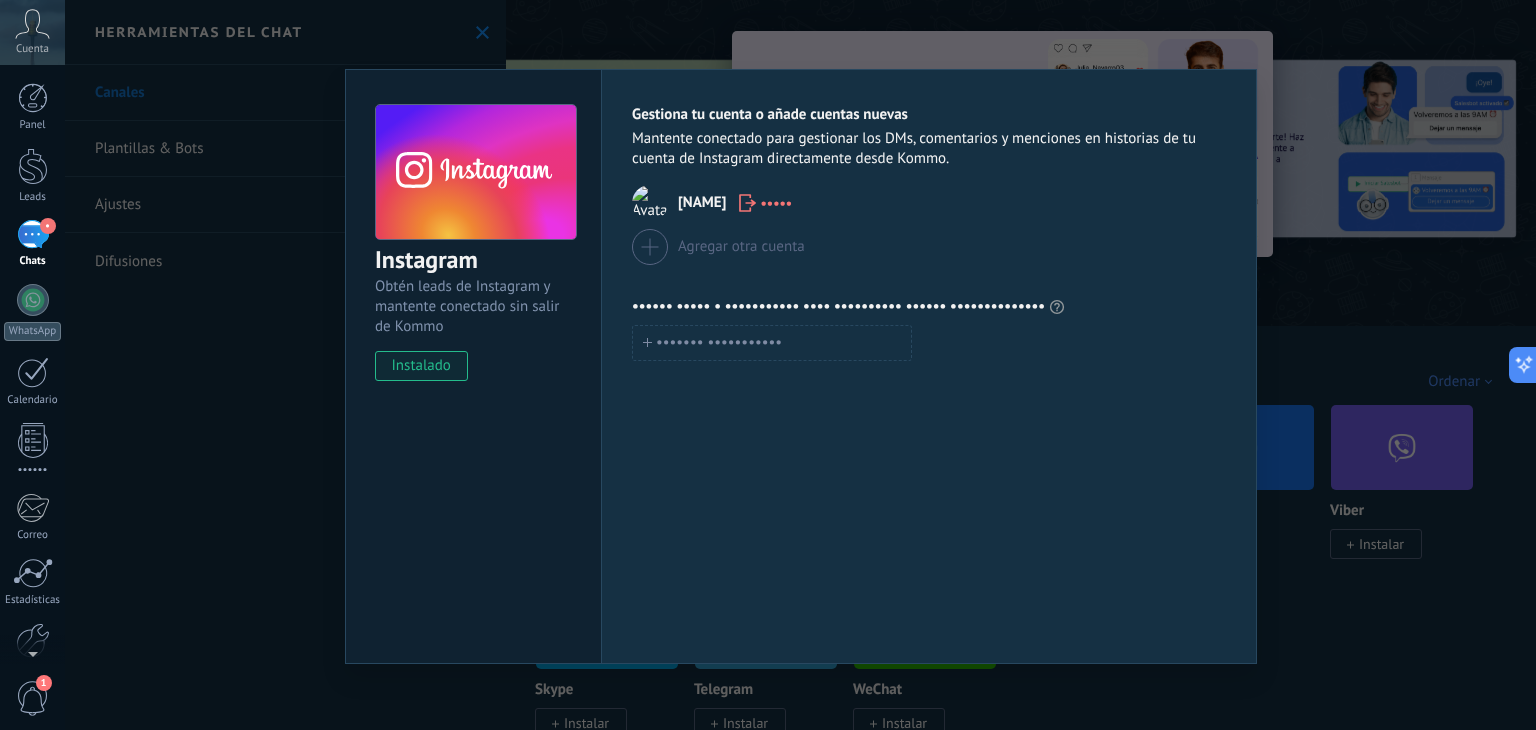 click on "Instagram Obtén leads de Instagram y mantente conectado sin salir de Kommo instalado Gestiona tu cuenta o añade cuentas nuevas Mantente conectado para gestionar los DMs, comentarios y menciones en historias de tu cuenta de Instagram directamente desde Kommo. [NAME] Salir Agregar otra cuenta Agrega hasta 4 Rompehielos para incentivar nuevas conversaciones Agregar Rompehielos" at bounding box center (800, 365) 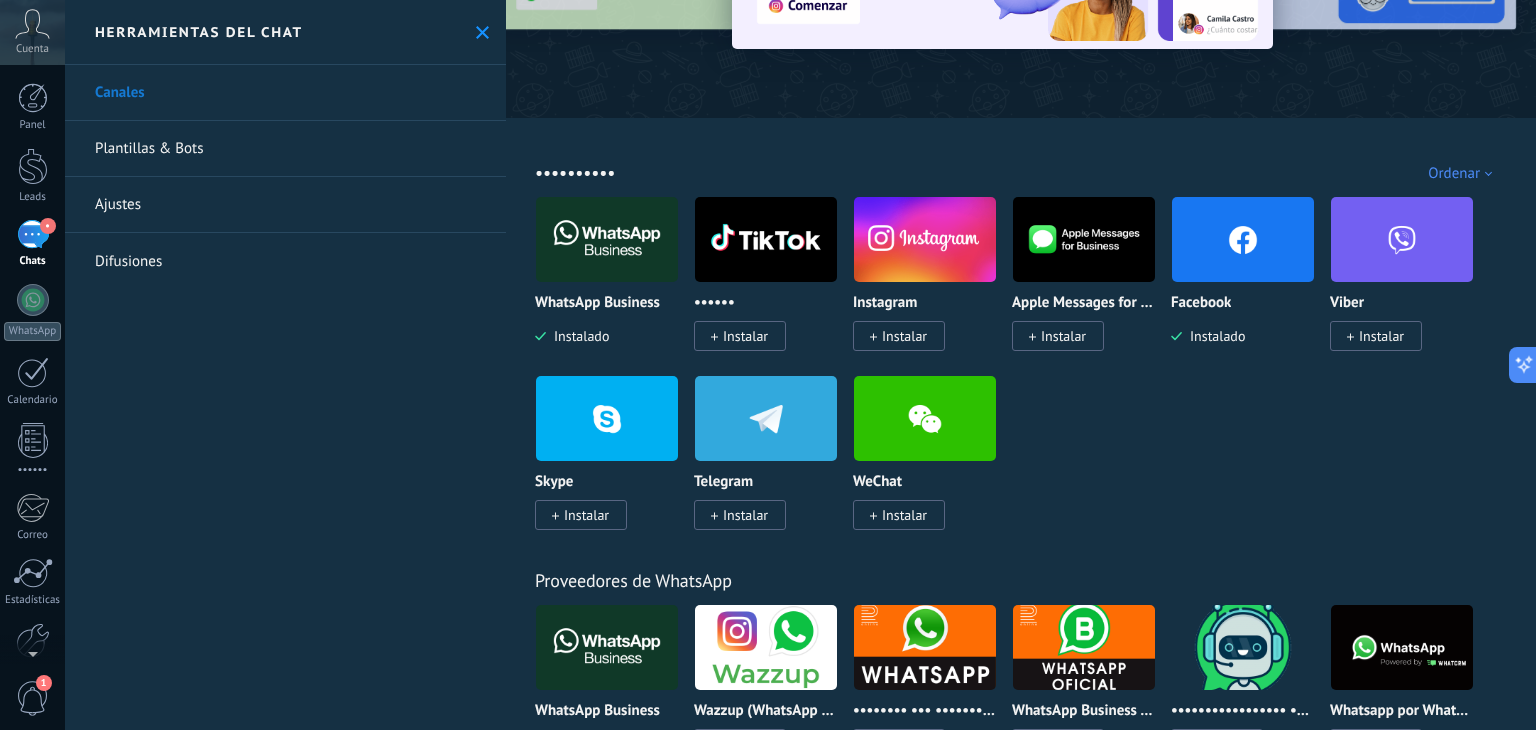 scroll, scrollTop: 400, scrollLeft: 0, axis: vertical 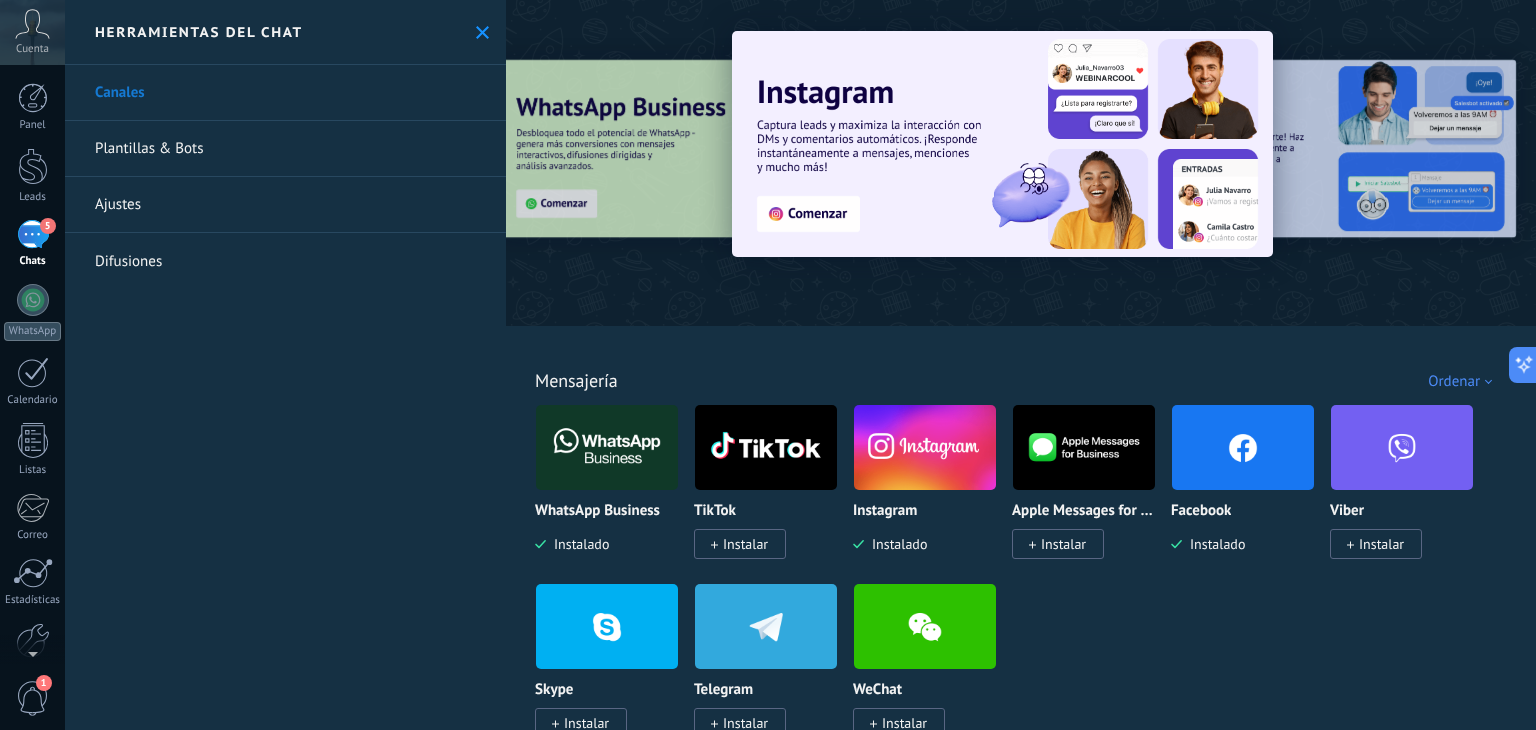 click on "Plantillas & Bots" at bounding box center [285, 149] 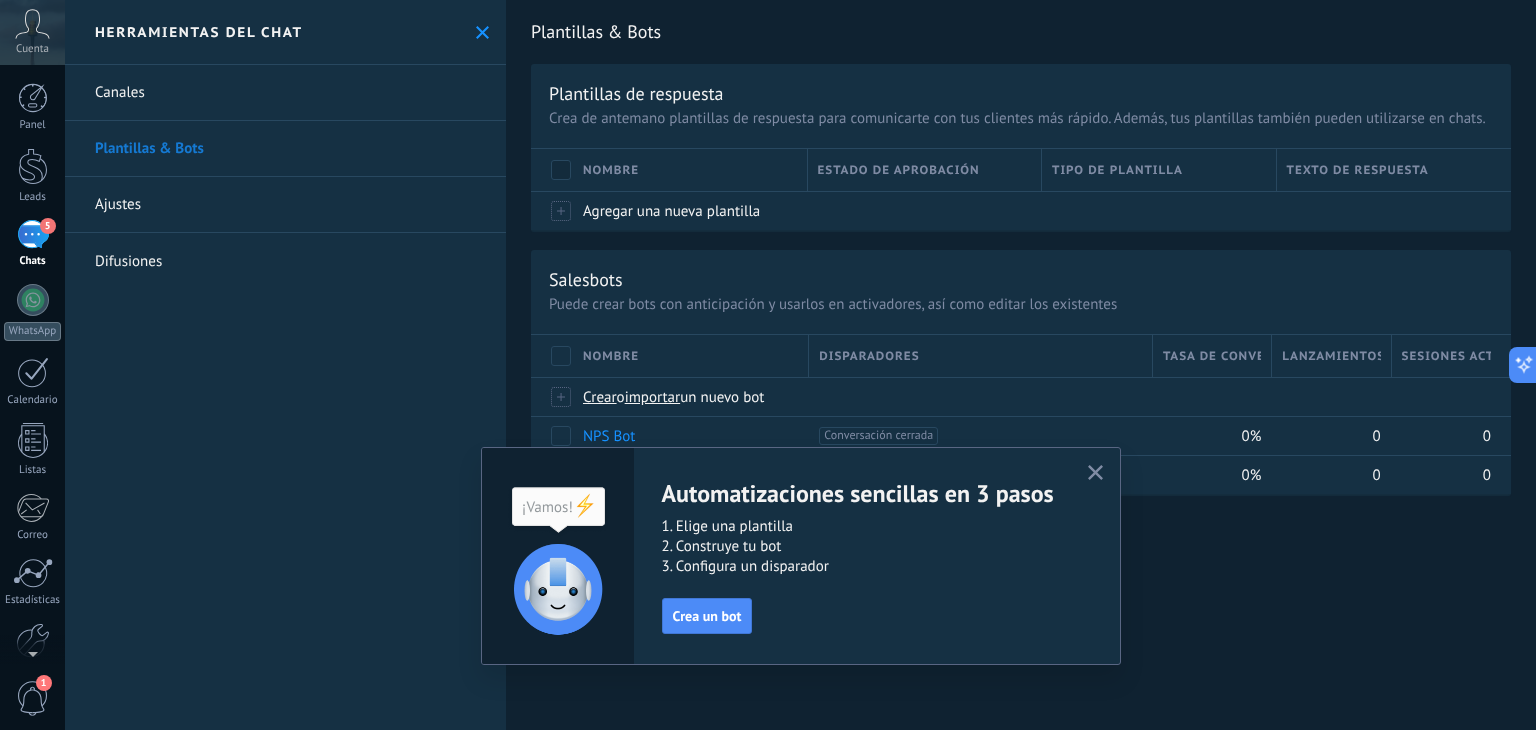 scroll, scrollTop: 0, scrollLeft: 0, axis: both 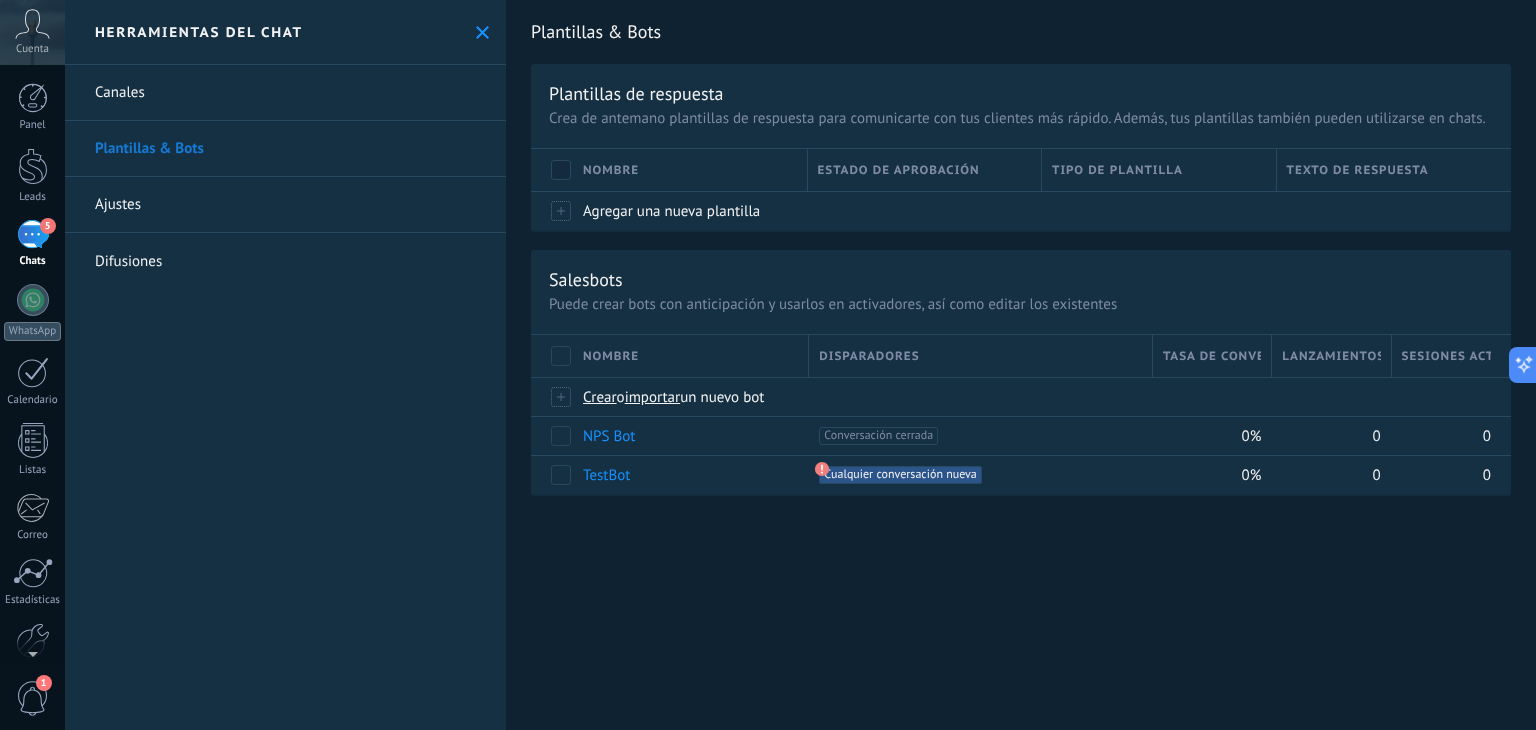click on "Ajustes" at bounding box center (285, 205) 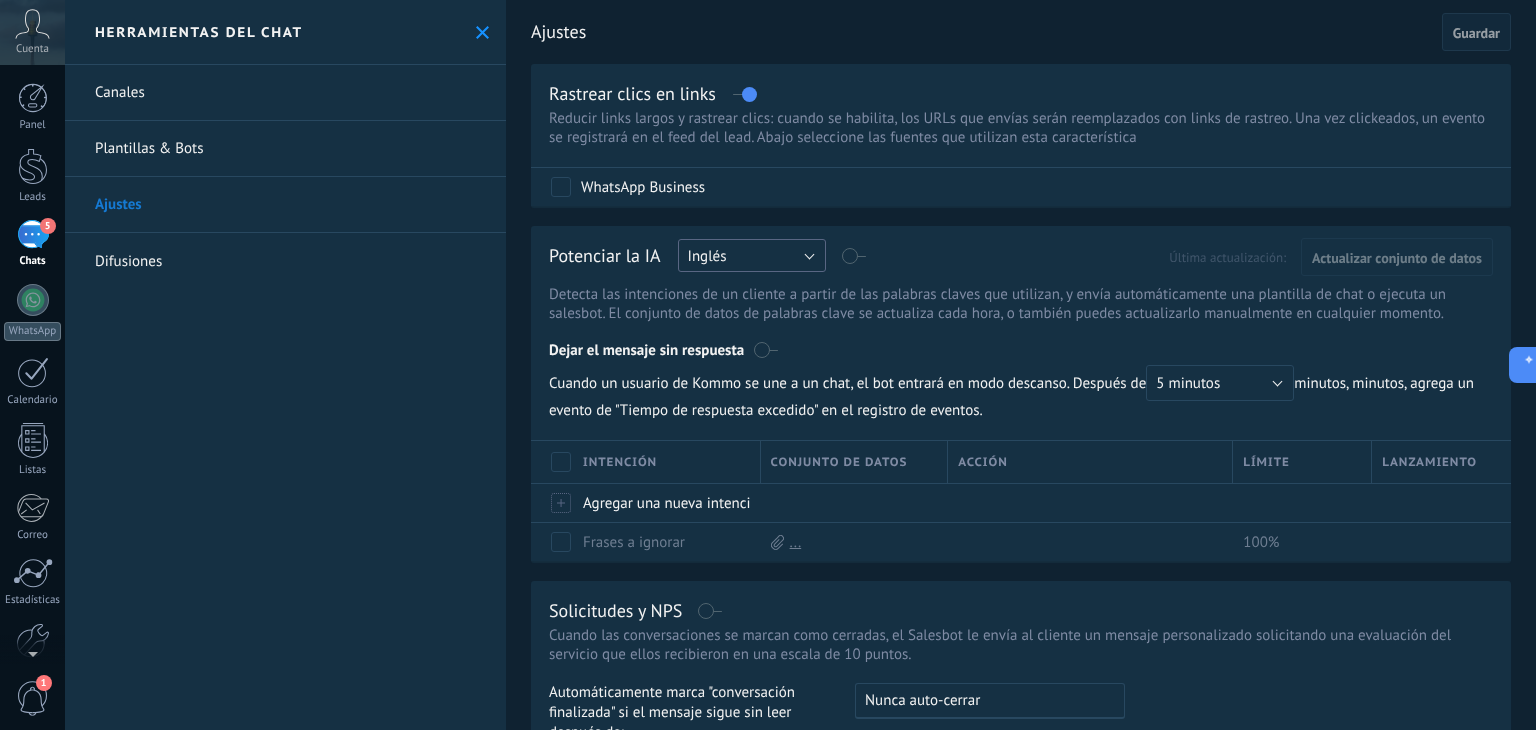 click on "Inglés" at bounding box center (707, 256) 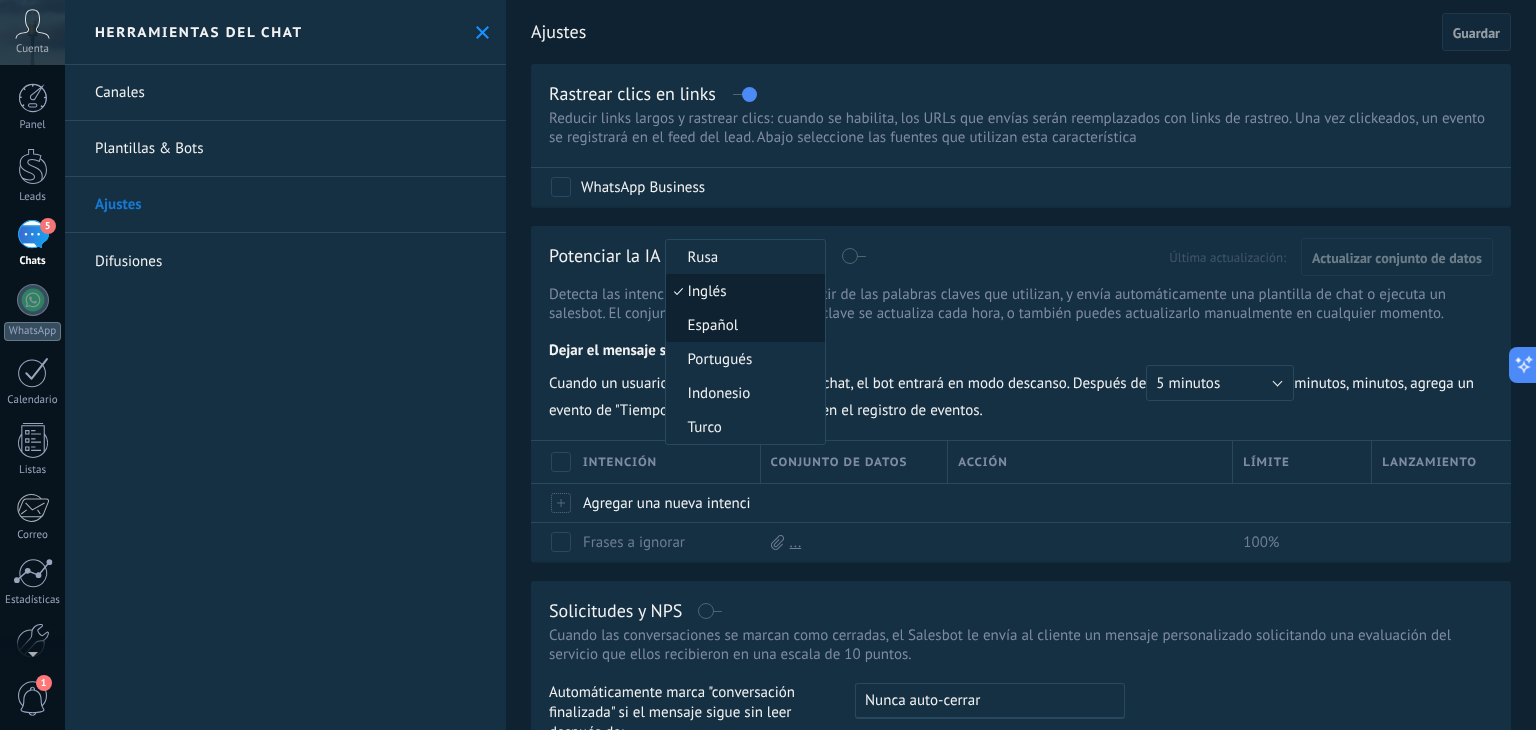 click on "•••••••" at bounding box center [742, 257] 